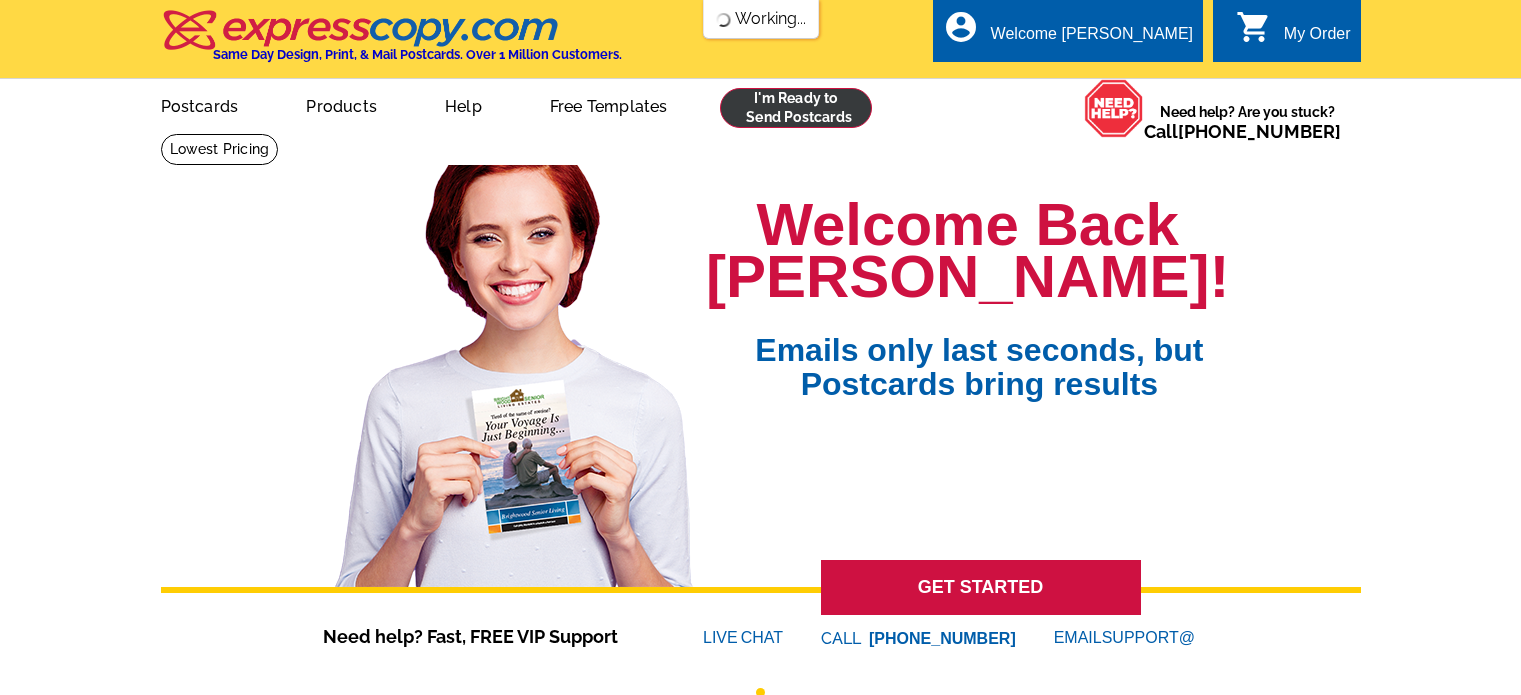 scroll, scrollTop: 0, scrollLeft: 0, axis: both 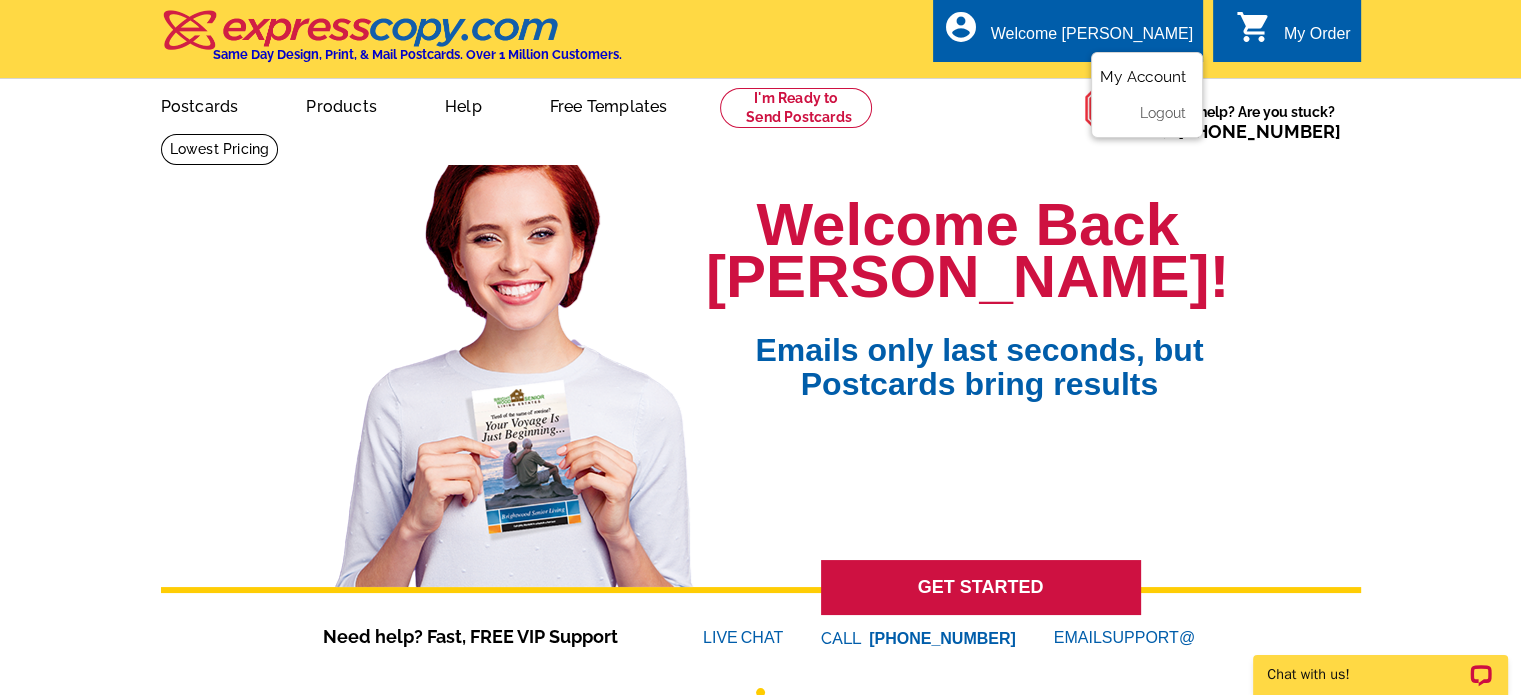 click on "My Account" at bounding box center (1143, 77) 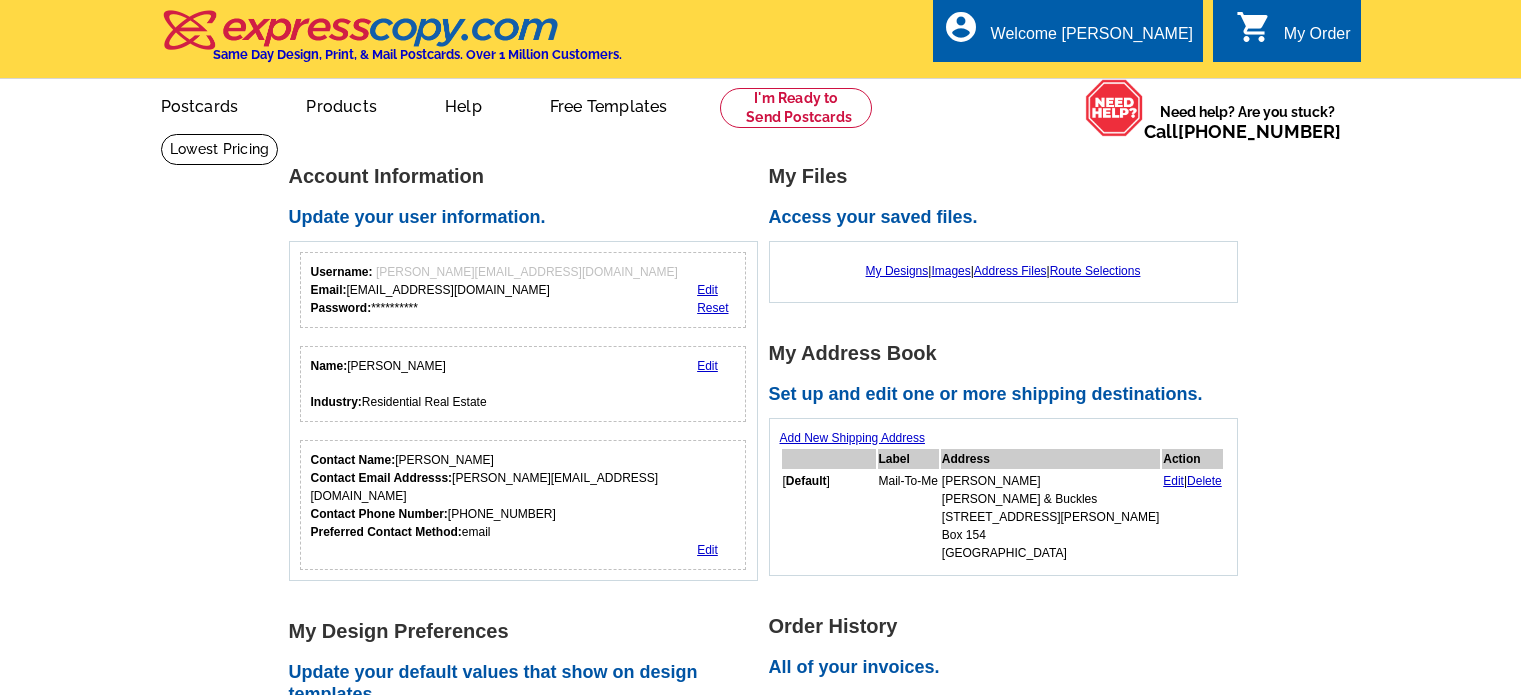 scroll, scrollTop: 0, scrollLeft: 0, axis: both 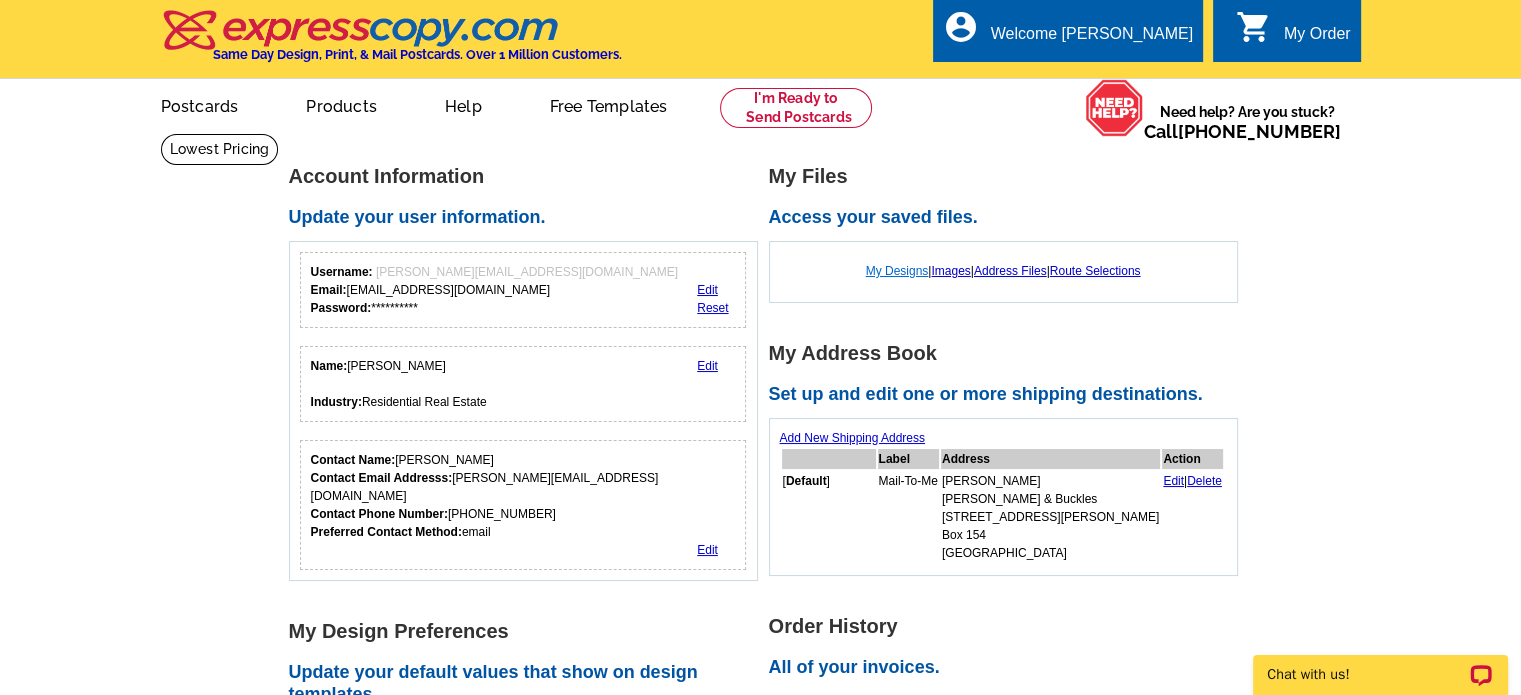 click on "My Designs" at bounding box center (897, 271) 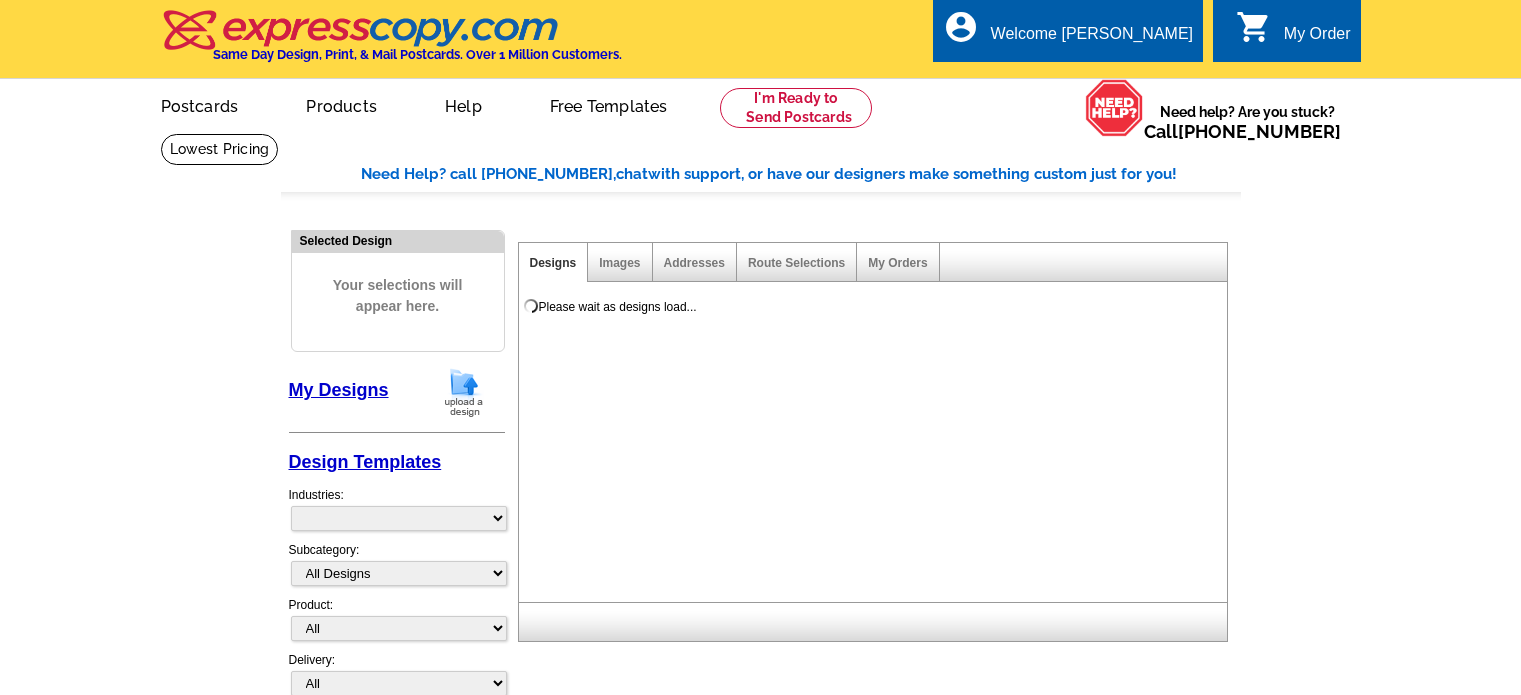scroll, scrollTop: 0, scrollLeft: 0, axis: both 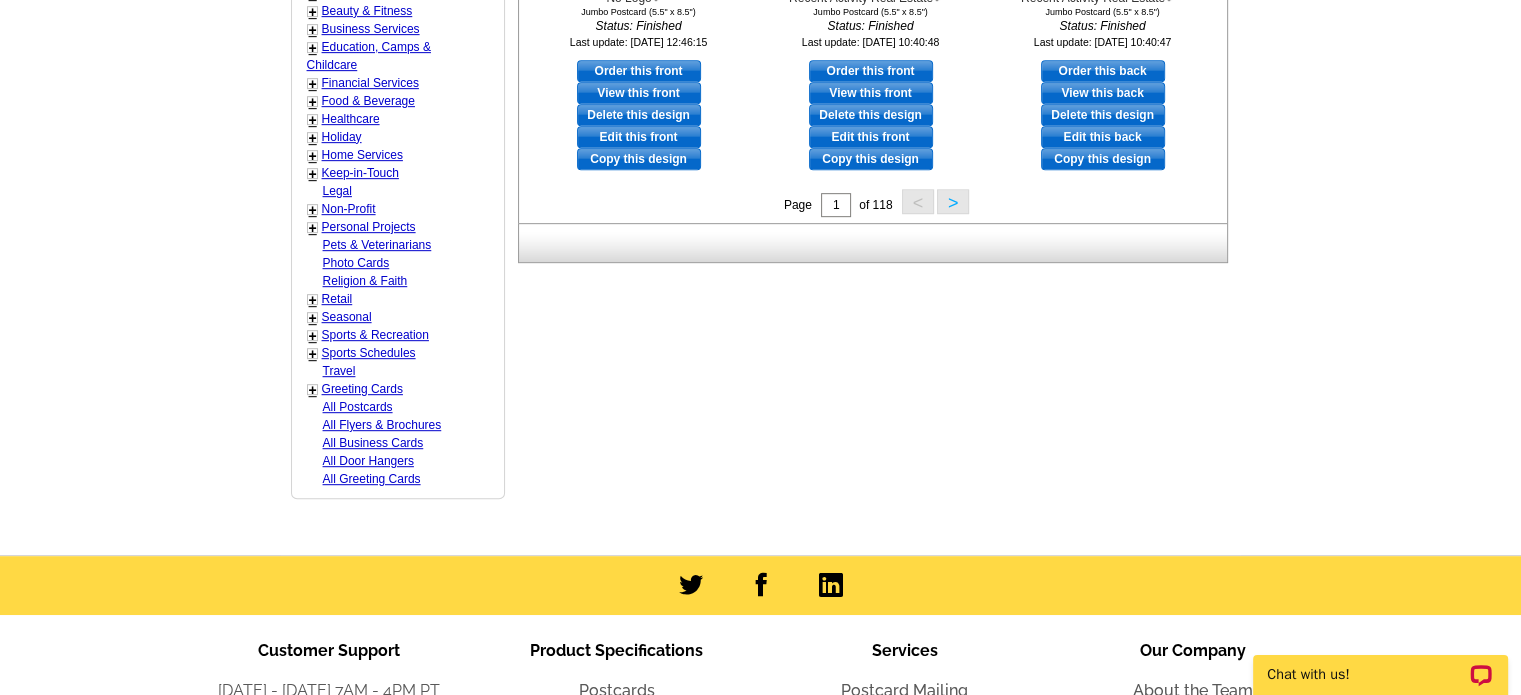 click on ">" at bounding box center (953, 201) 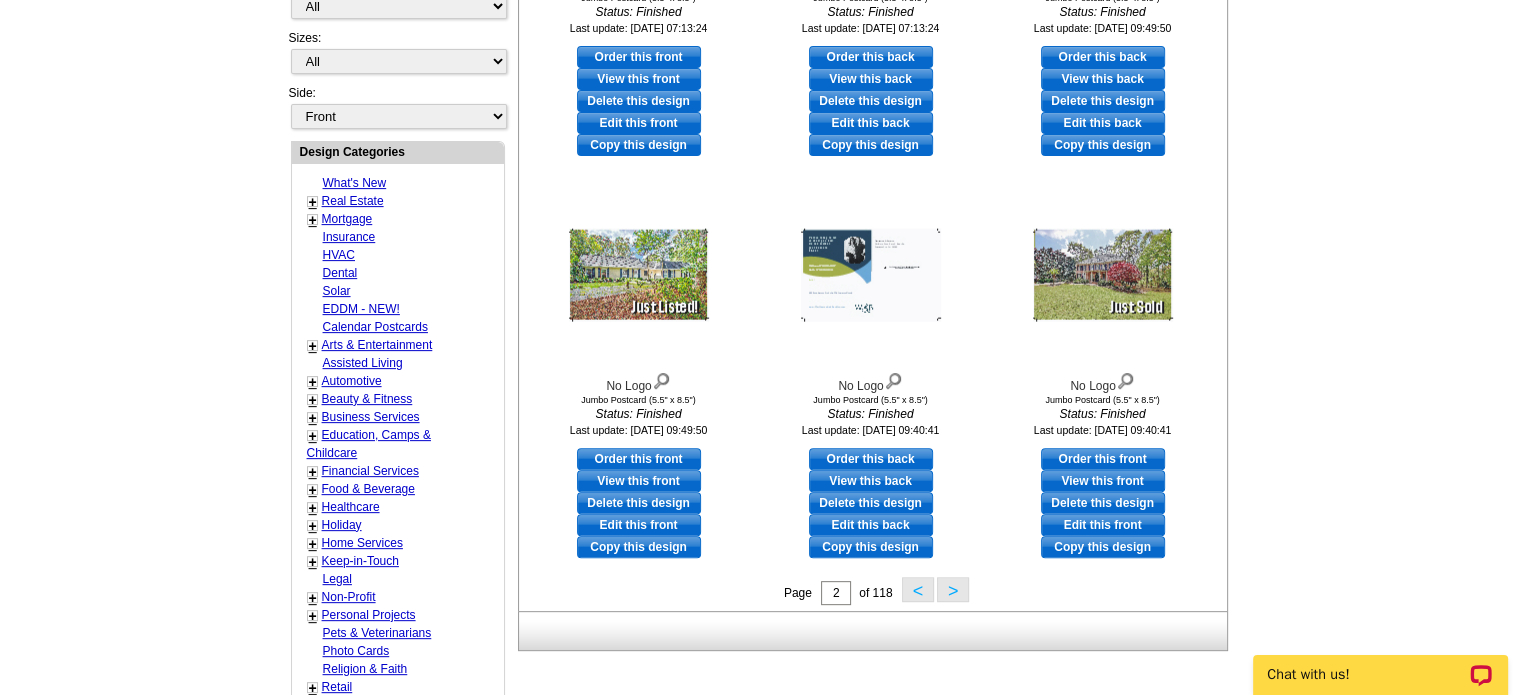 scroll, scrollTop: 695, scrollLeft: 0, axis: vertical 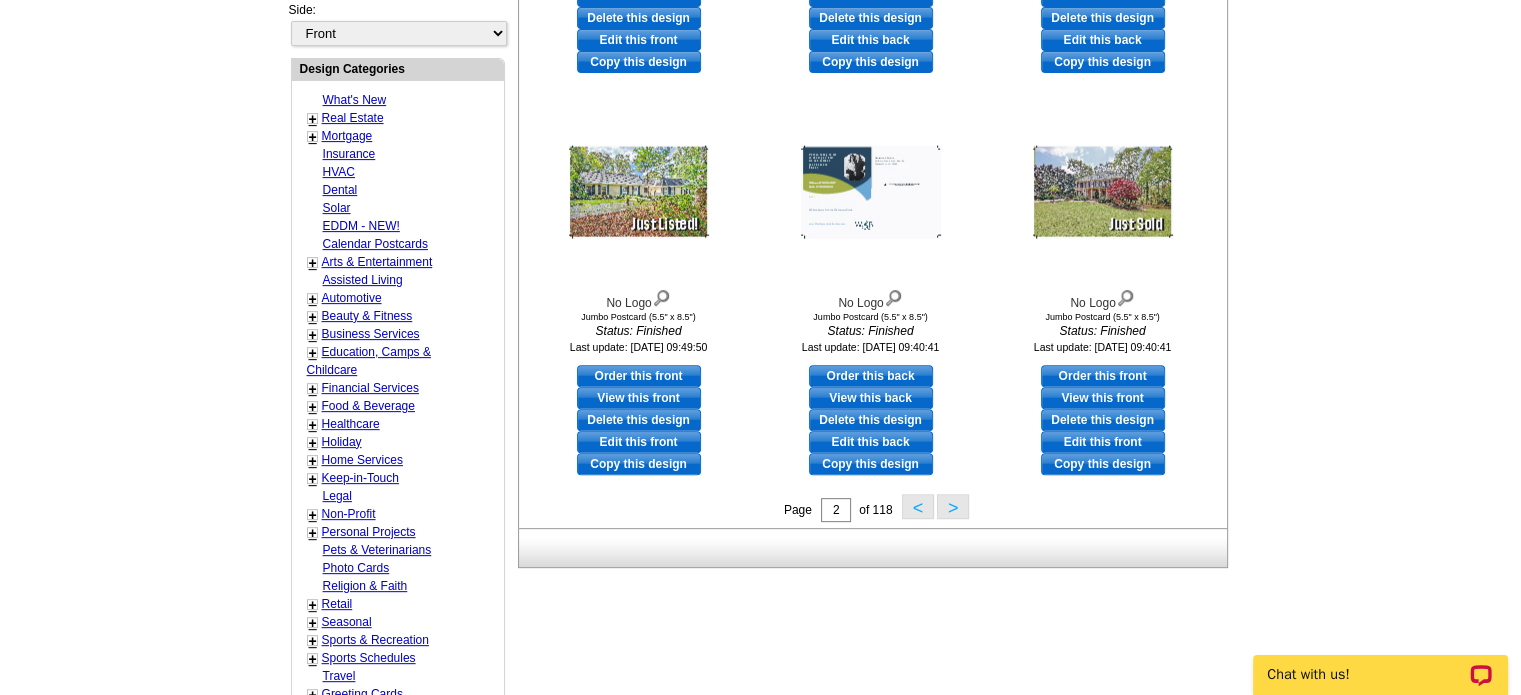 click on ">" at bounding box center [953, 506] 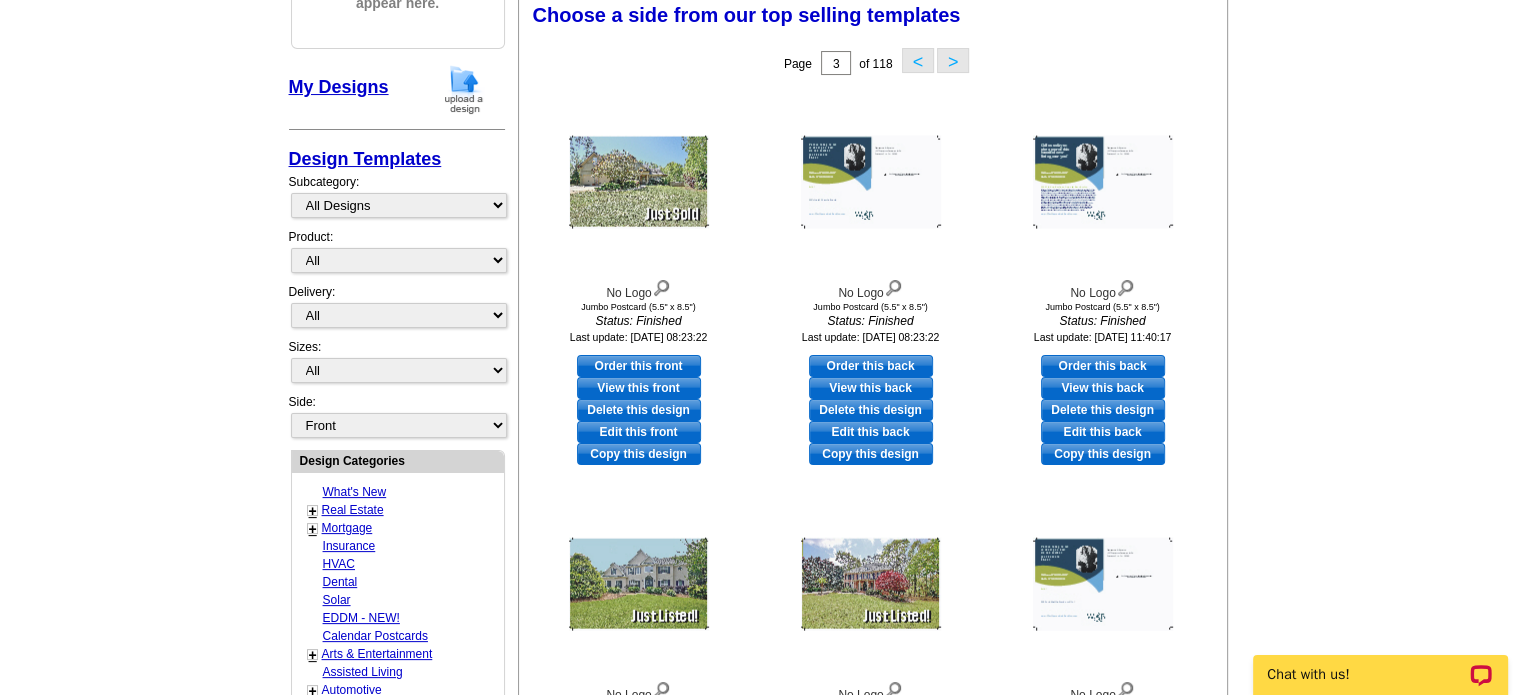 scroll, scrollTop: 295, scrollLeft: 0, axis: vertical 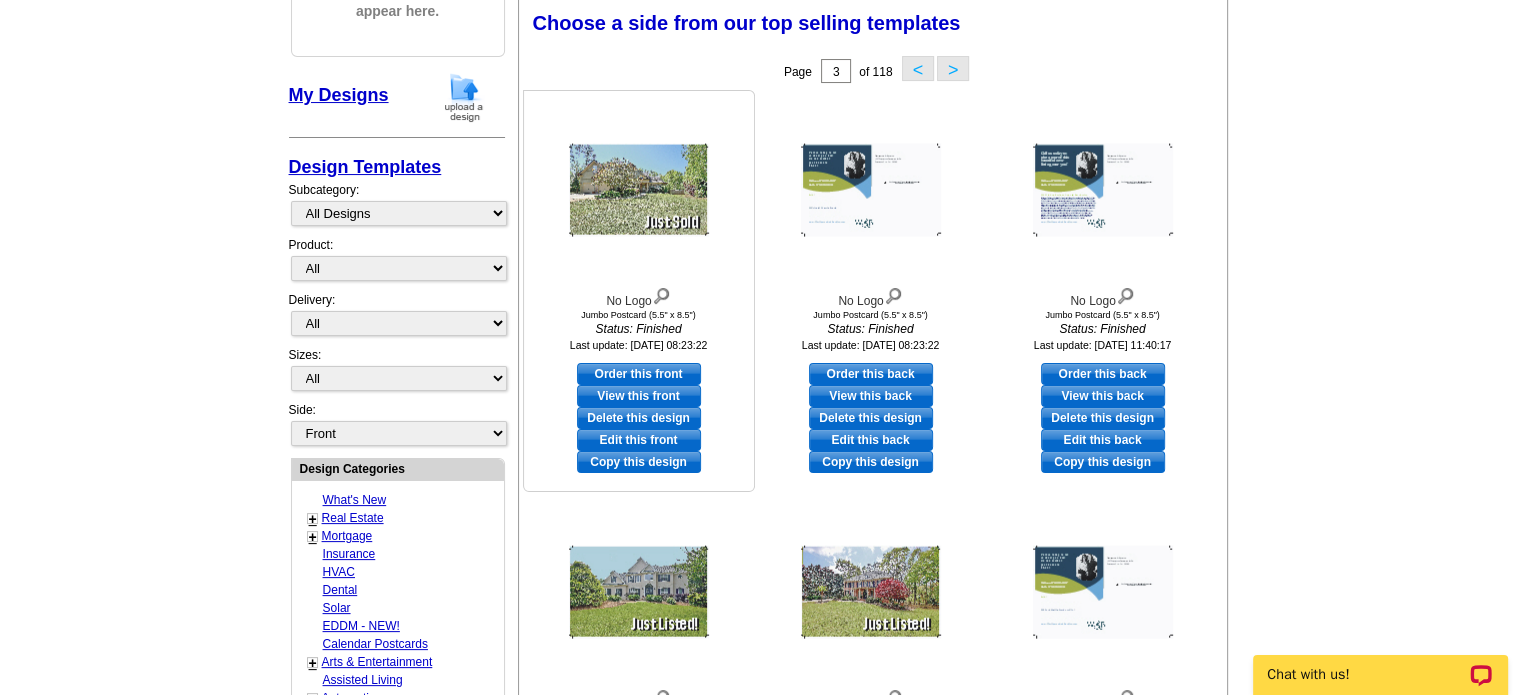 click on "Edit this front" at bounding box center [639, 440] 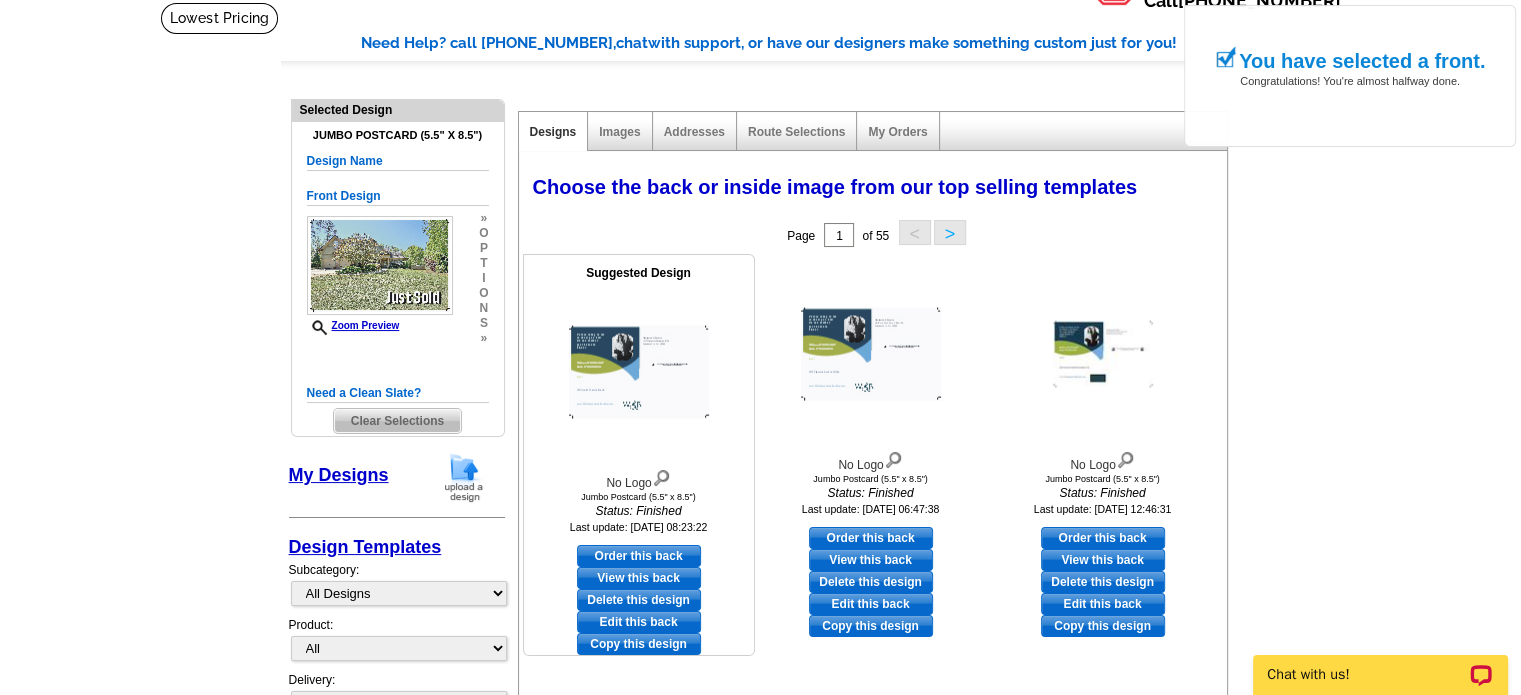 scroll, scrollTop: 300, scrollLeft: 0, axis: vertical 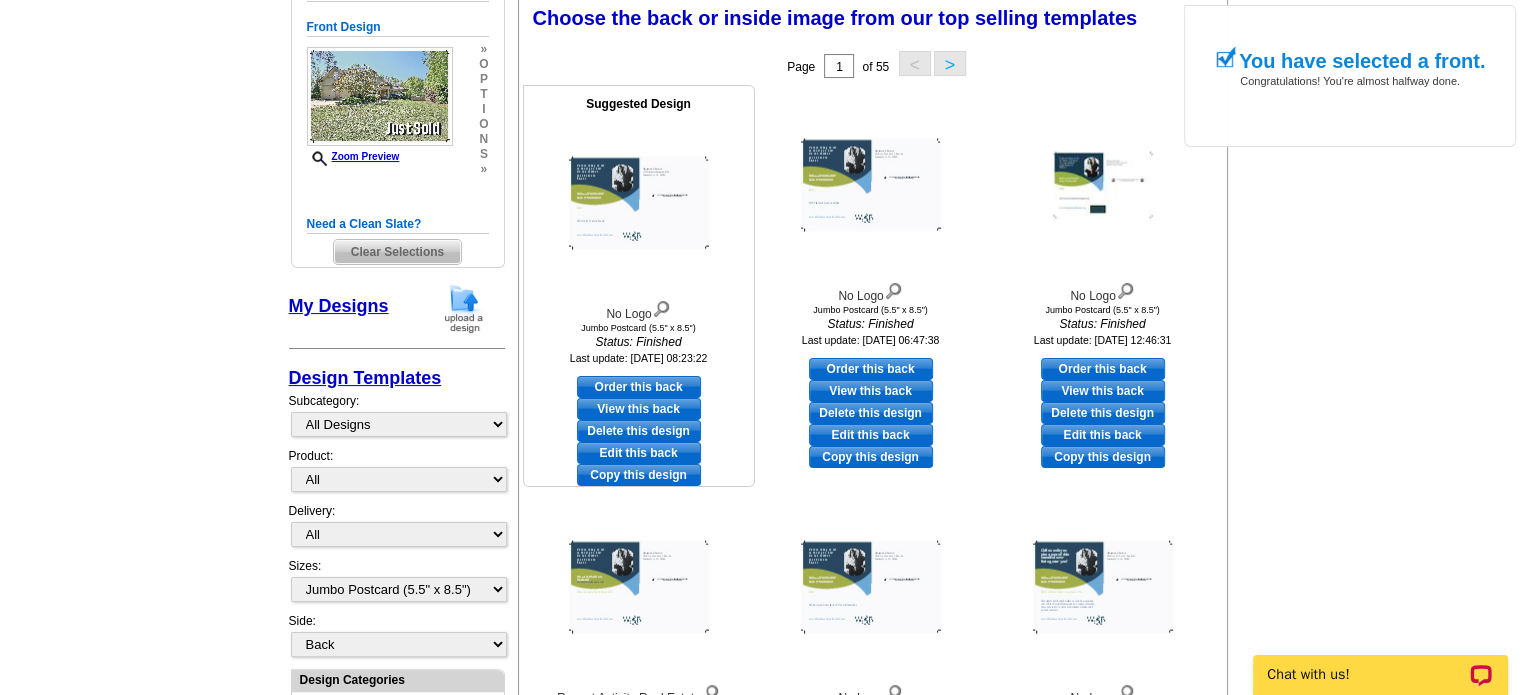 click on "Edit this back" at bounding box center (639, 453) 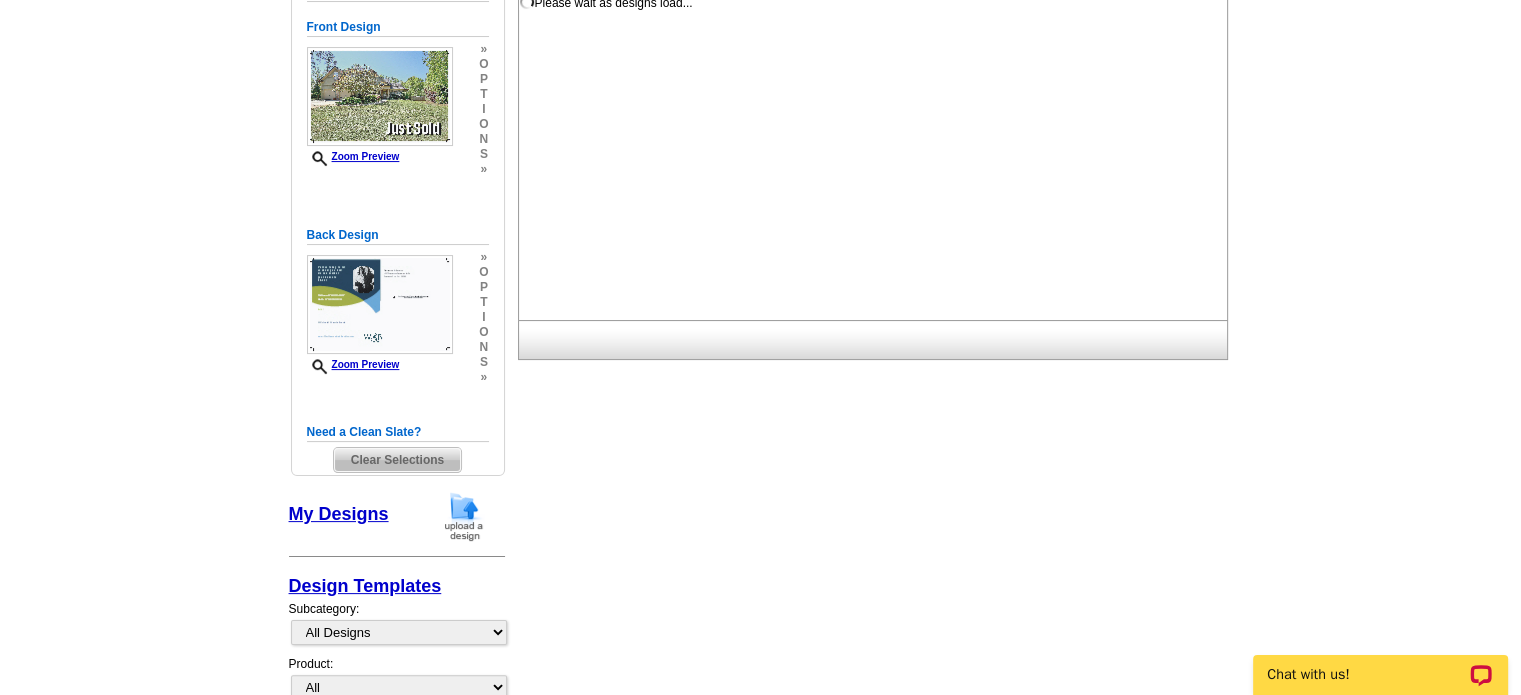 scroll, scrollTop: 0, scrollLeft: 0, axis: both 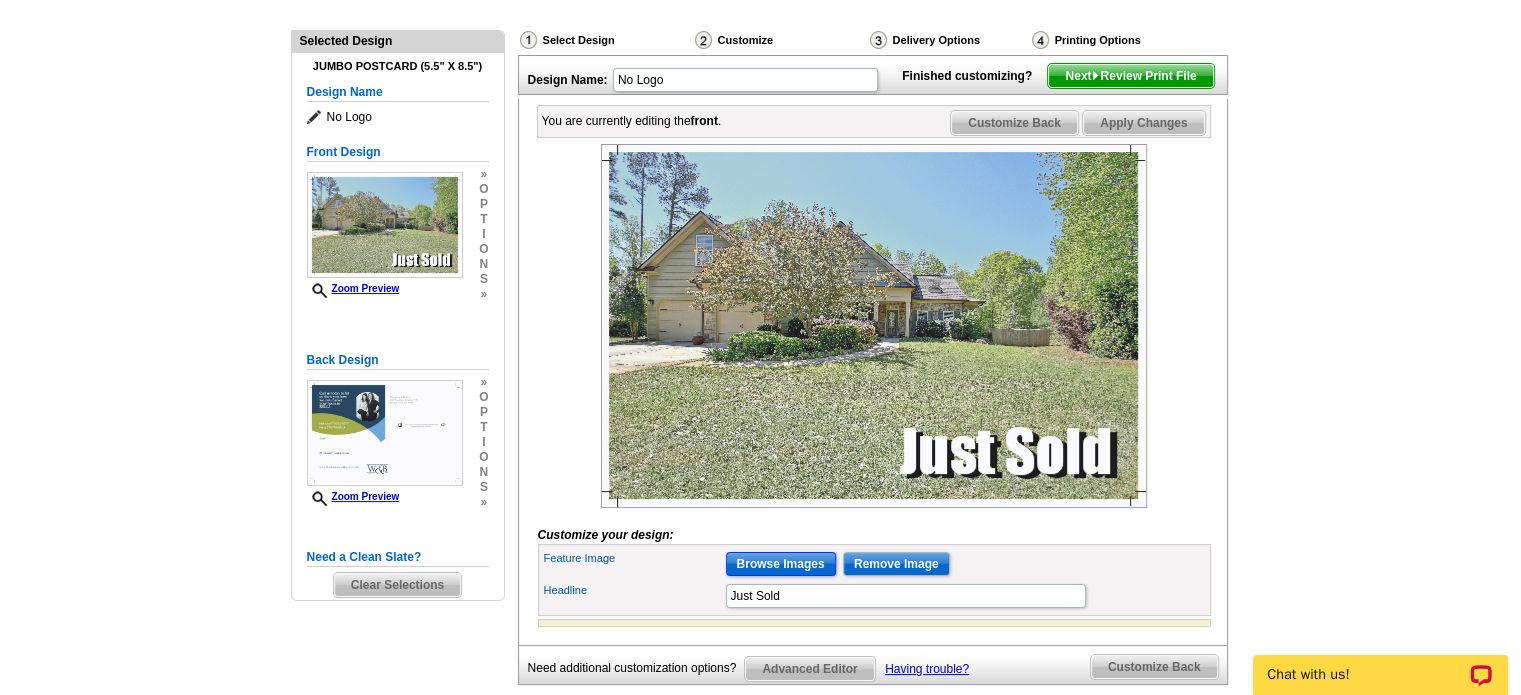 click on "Browse Images" at bounding box center [781, 564] 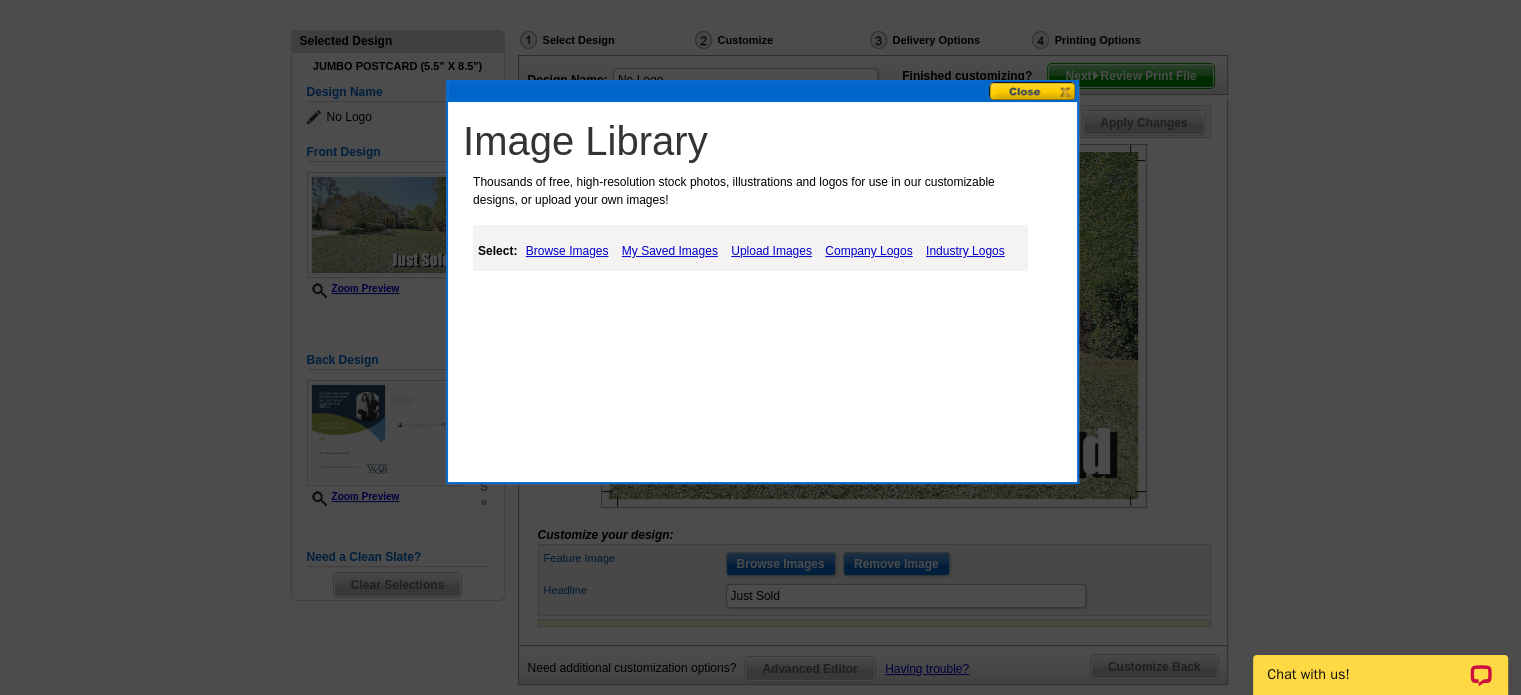 click on "My Saved Images" at bounding box center [670, 251] 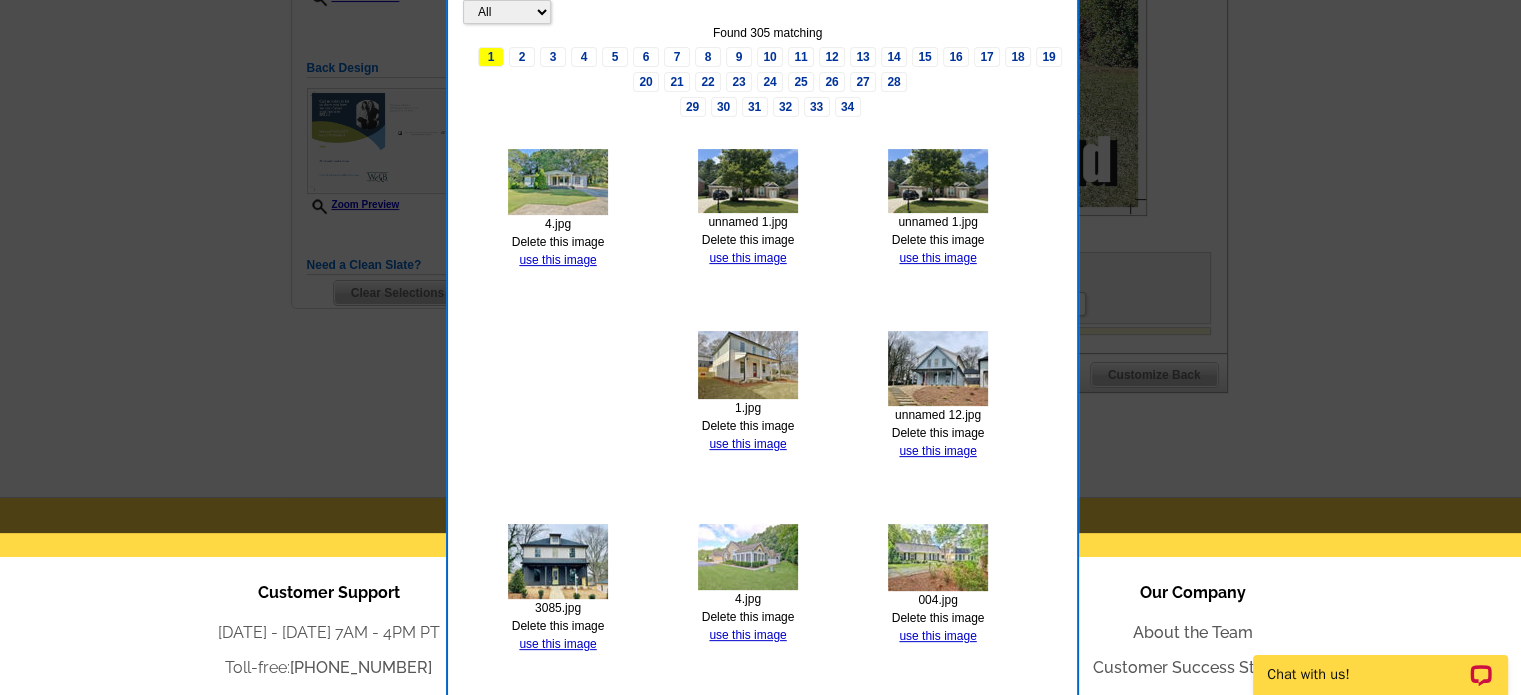 scroll, scrollTop: 500, scrollLeft: 0, axis: vertical 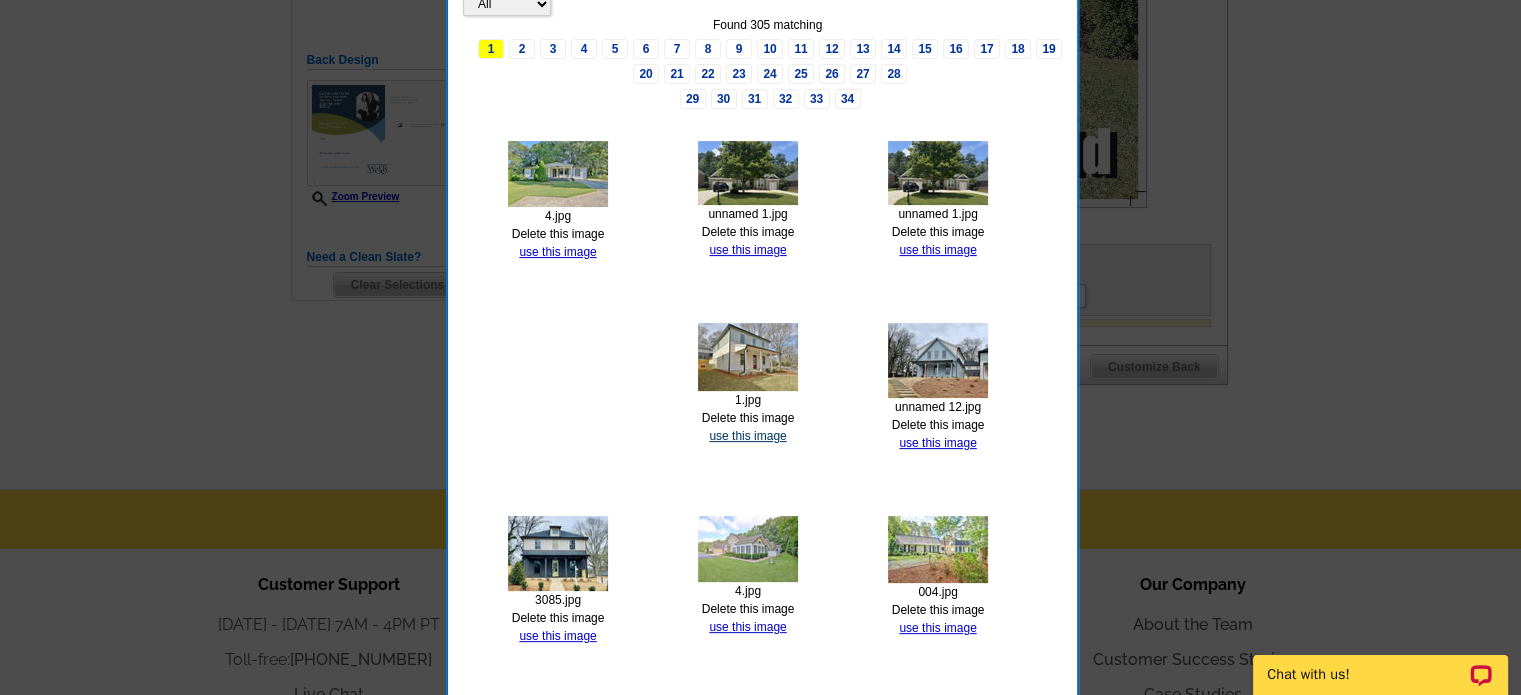 click on "use this image" at bounding box center [747, 436] 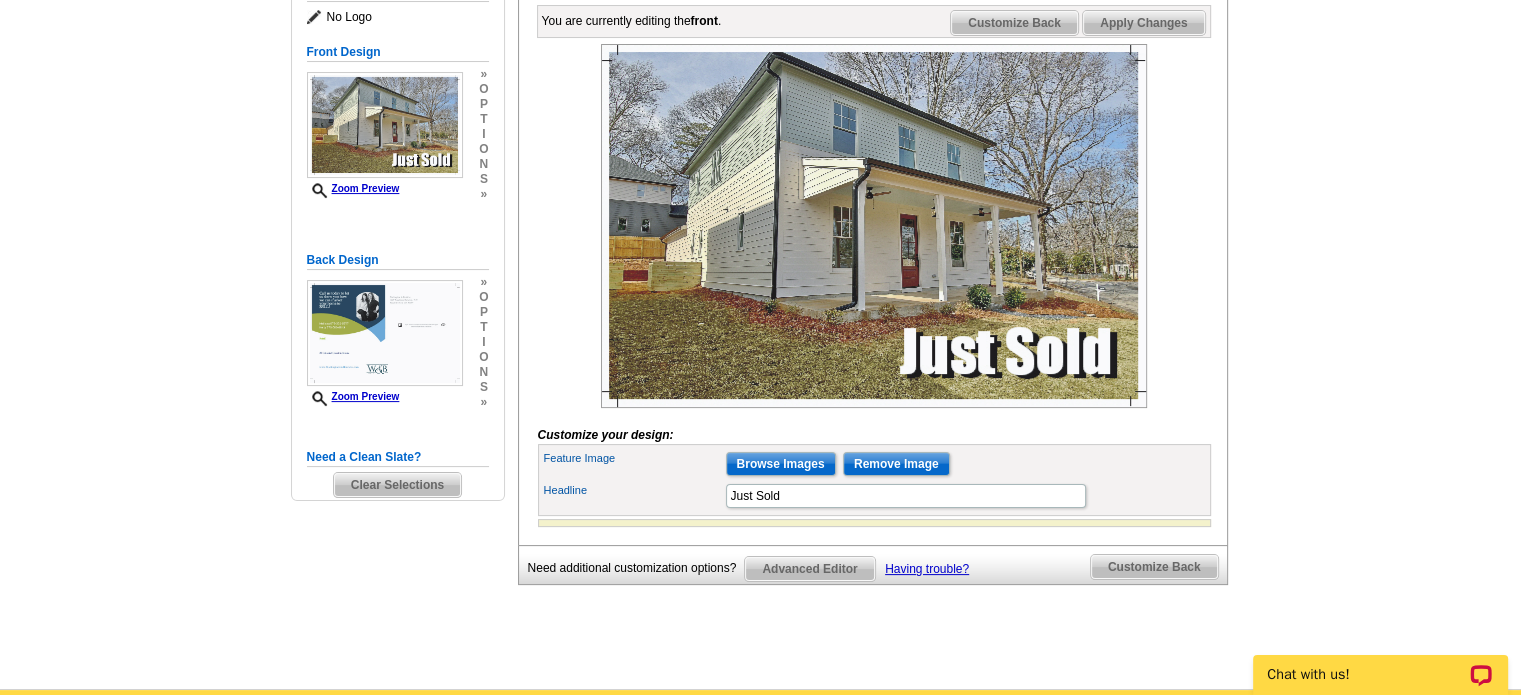 scroll, scrollTop: 0, scrollLeft: 0, axis: both 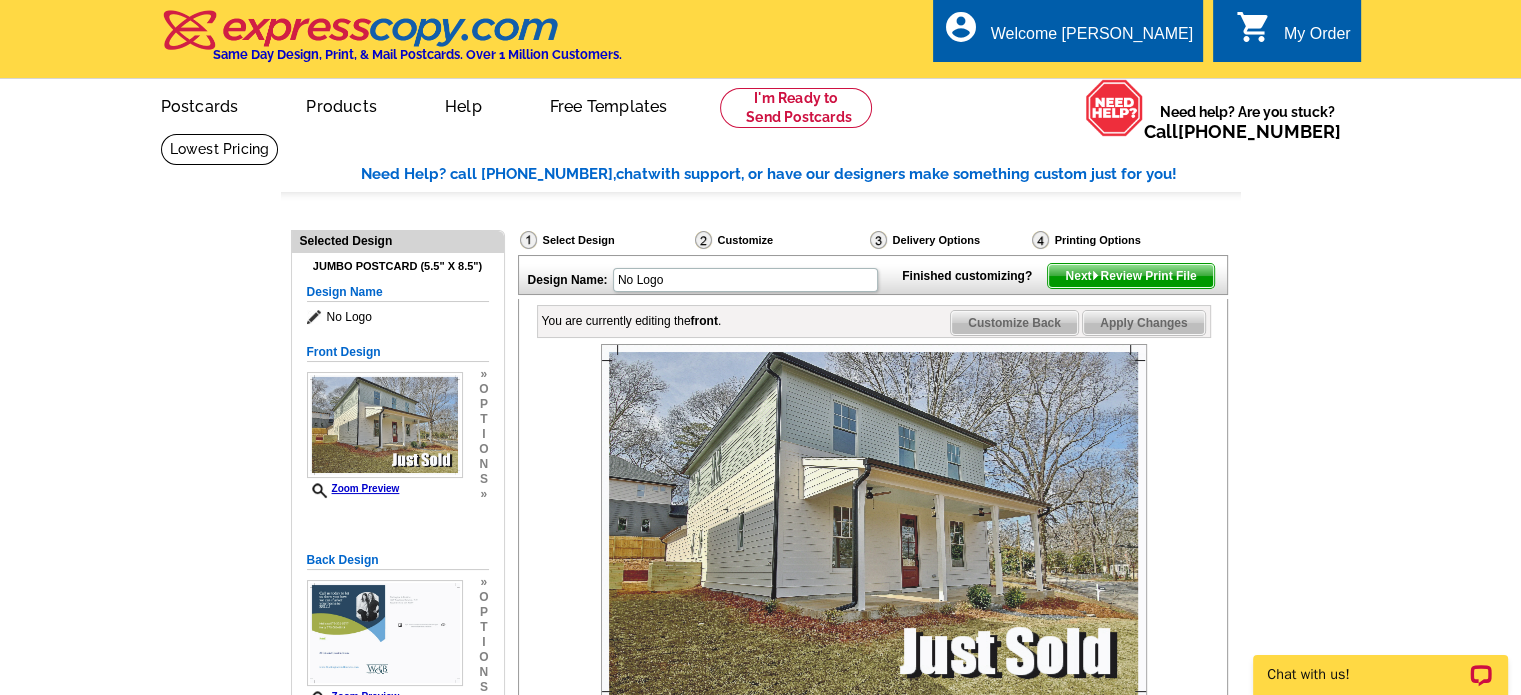 click on "Customize Back" at bounding box center [1014, 323] 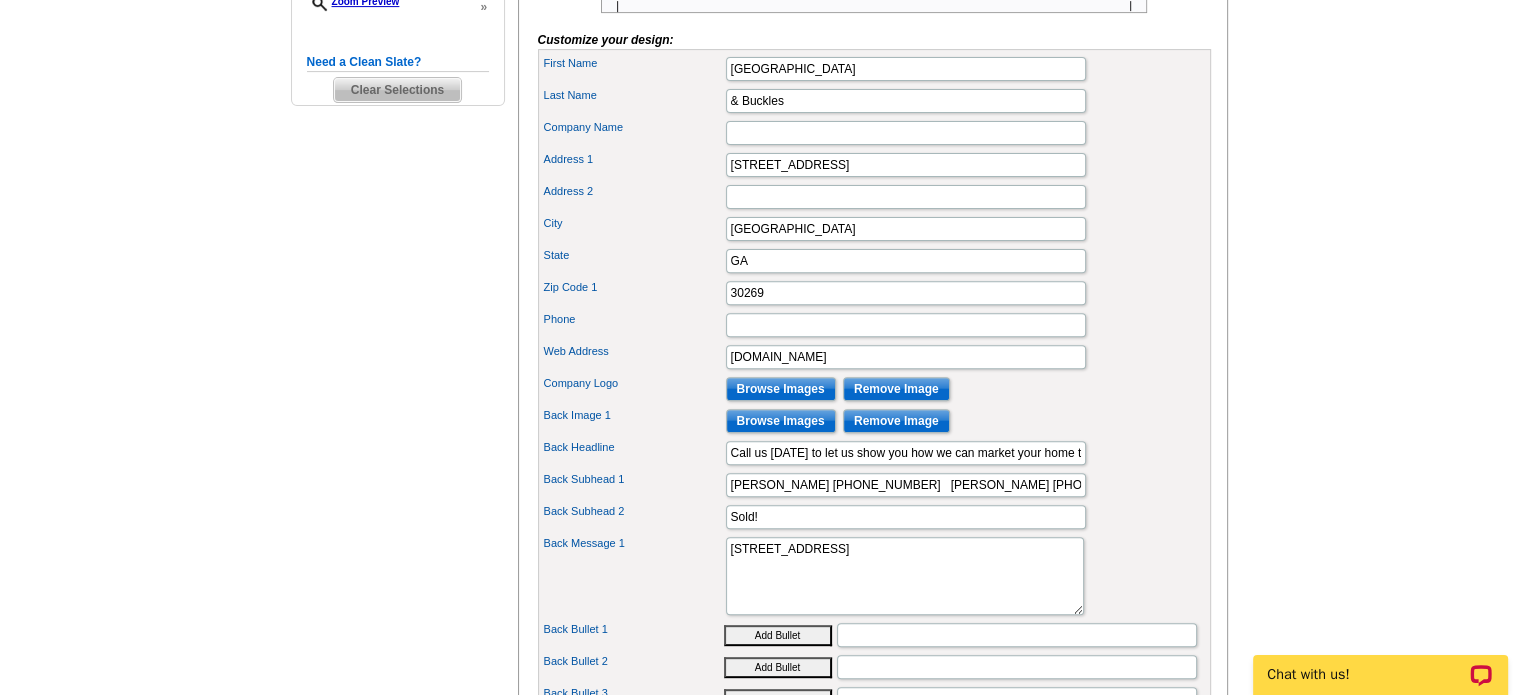 scroll, scrollTop: 700, scrollLeft: 0, axis: vertical 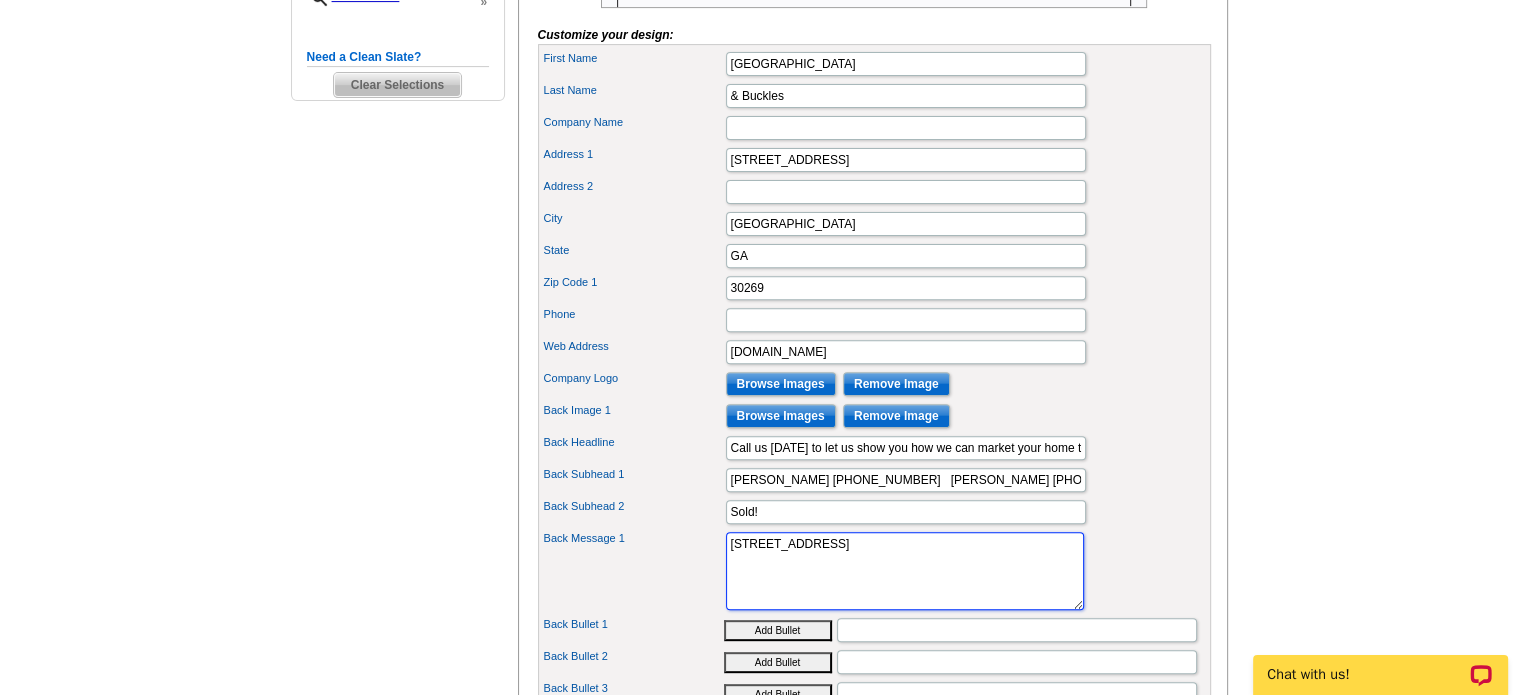 drag, startPoint x: 878, startPoint y: 563, endPoint x: 684, endPoint y: 565, distance: 194.01031 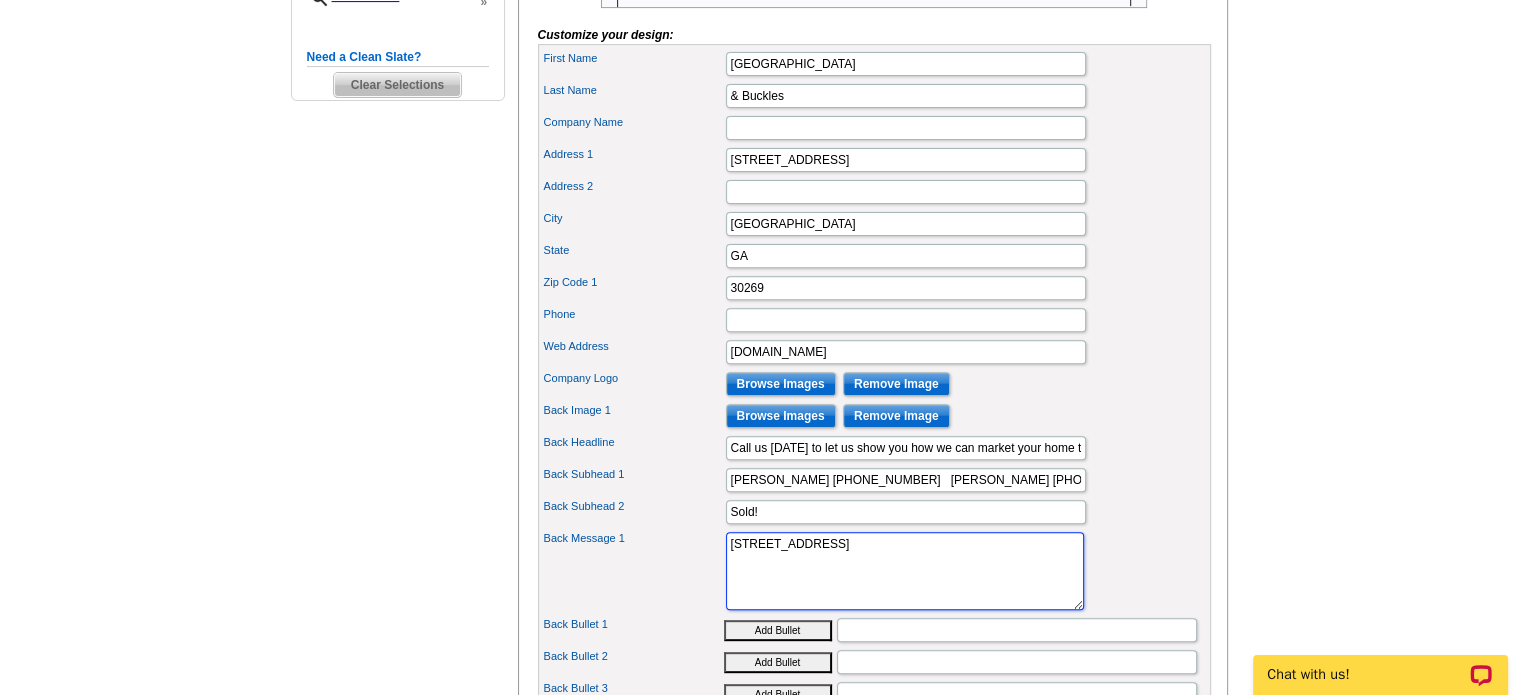 click on "Back Message 1
30 Colonial Court in Senoia" at bounding box center [874, 571] 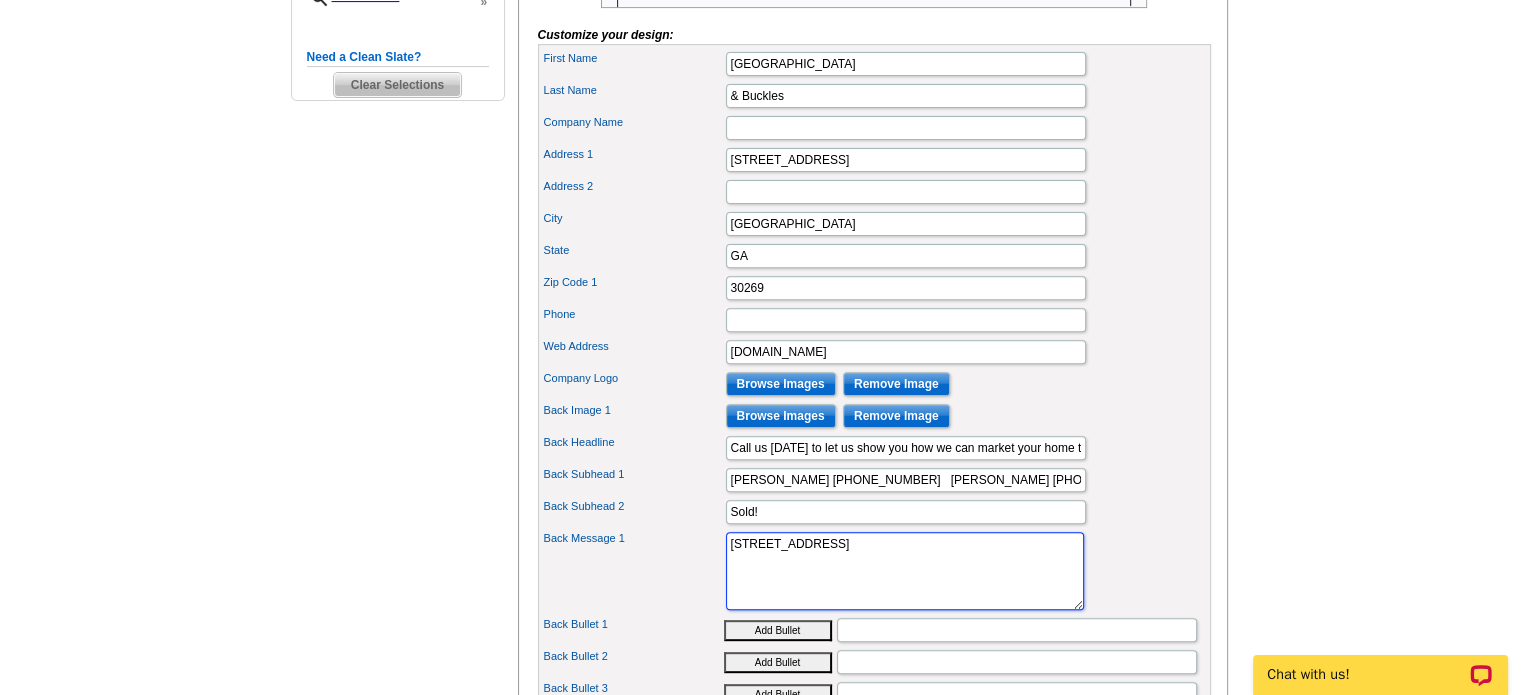 type on "3163 Old Jonesboro Road in Hapeville" 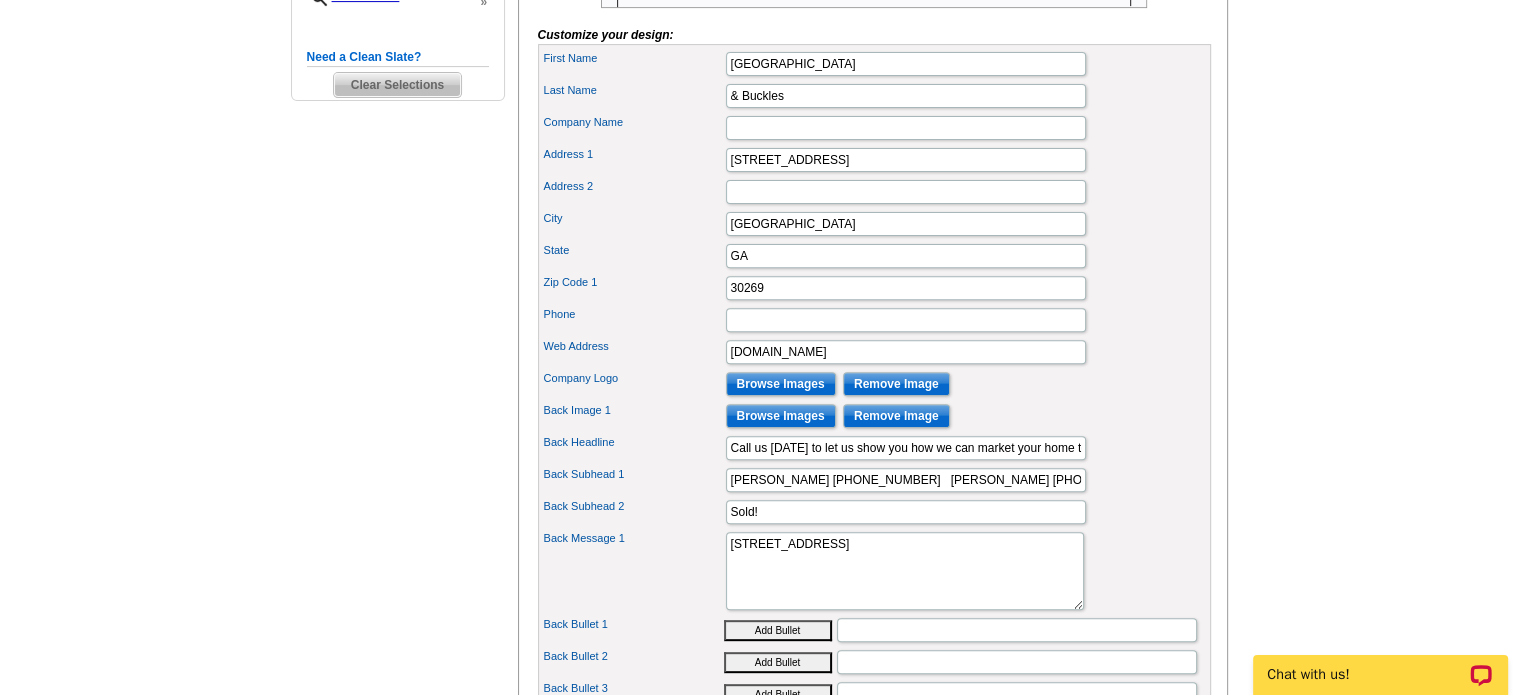 click on "Back Message 1
30 Colonial Court in Senoia" at bounding box center [874, 571] 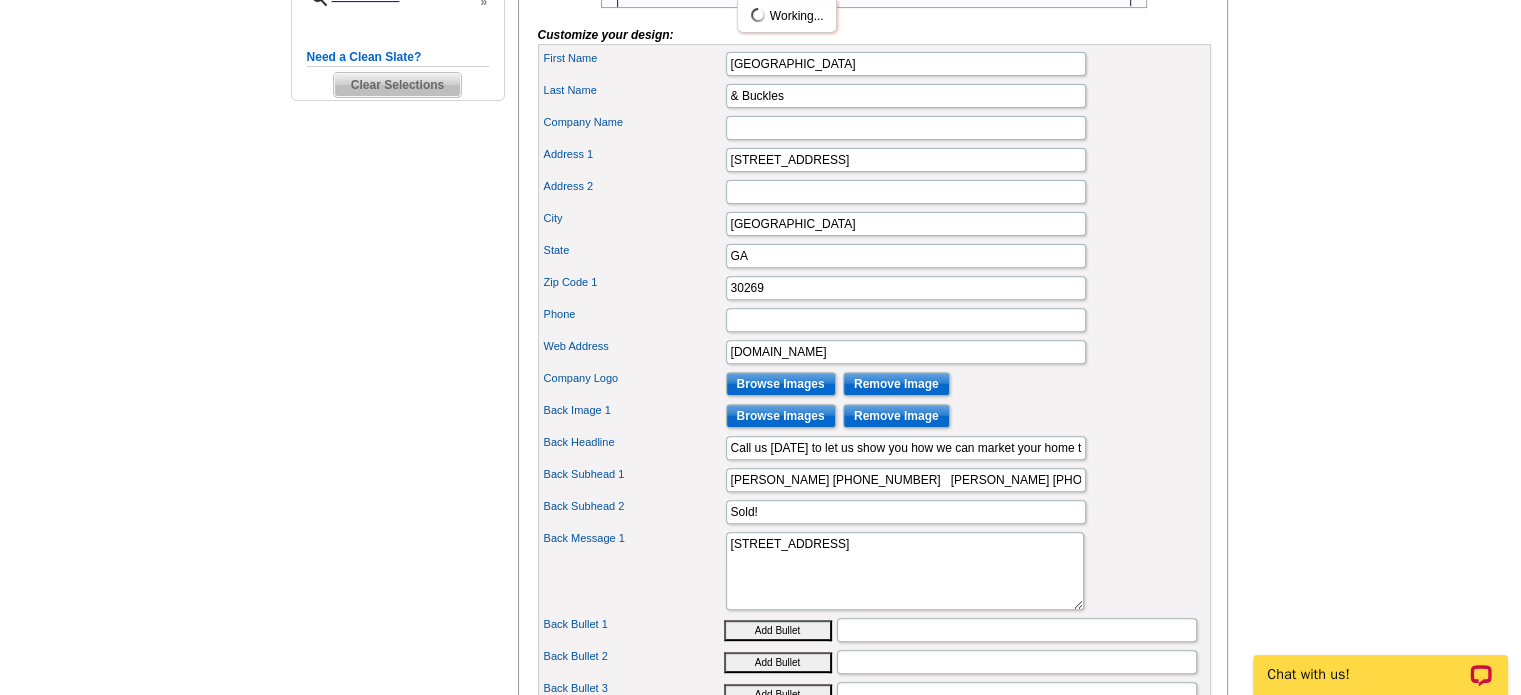 scroll, scrollTop: 0, scrollLeft: 0, axis: both 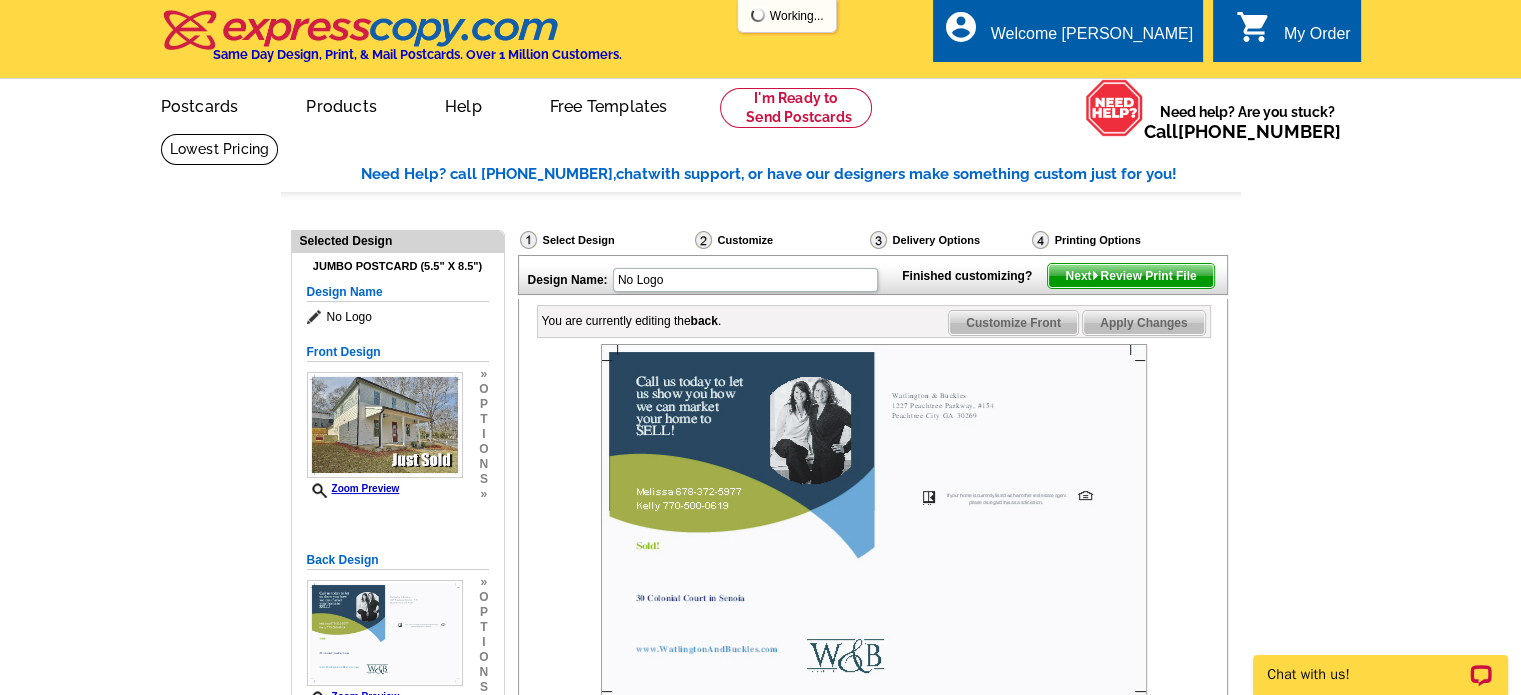click on "Next   Review Print File" at bounding box center [1130, 276] 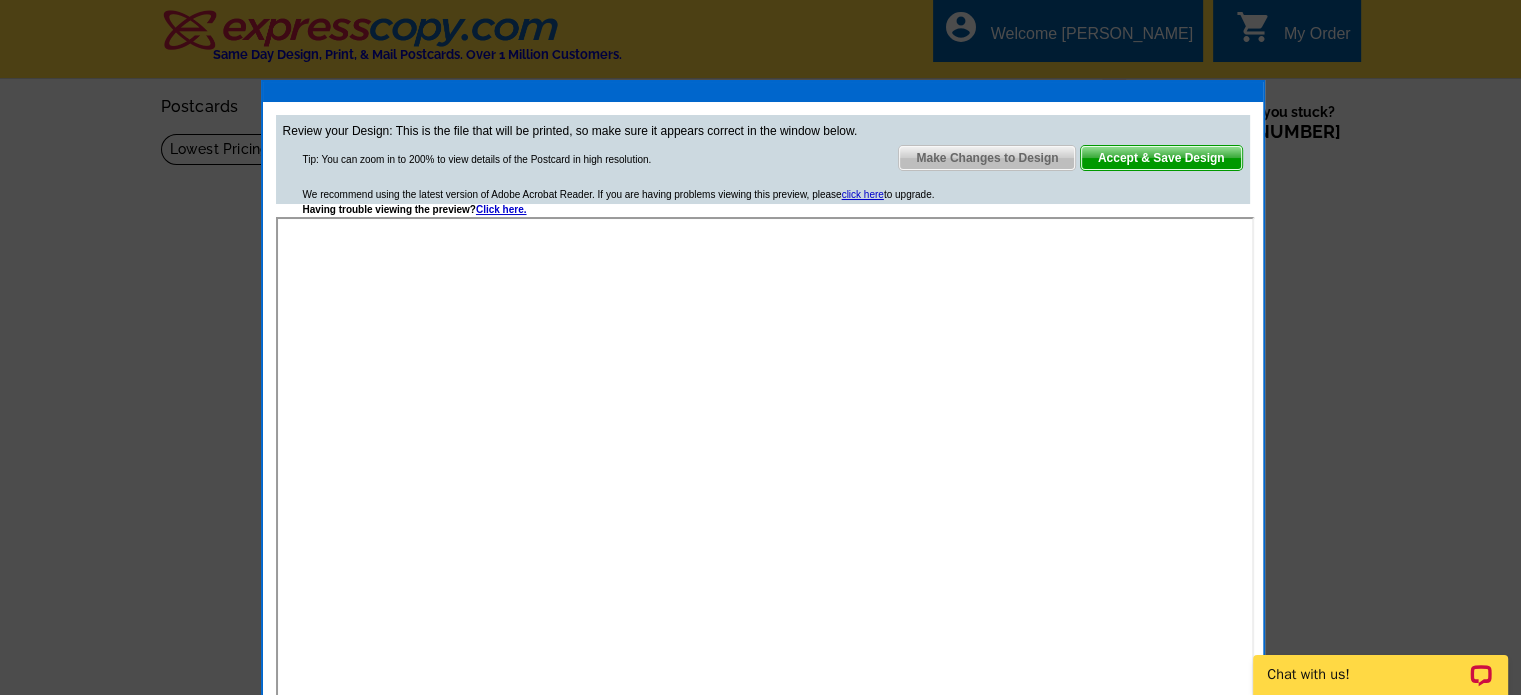 scroll, scrollTop: 500, scrollLeft: 0, axis: vertical 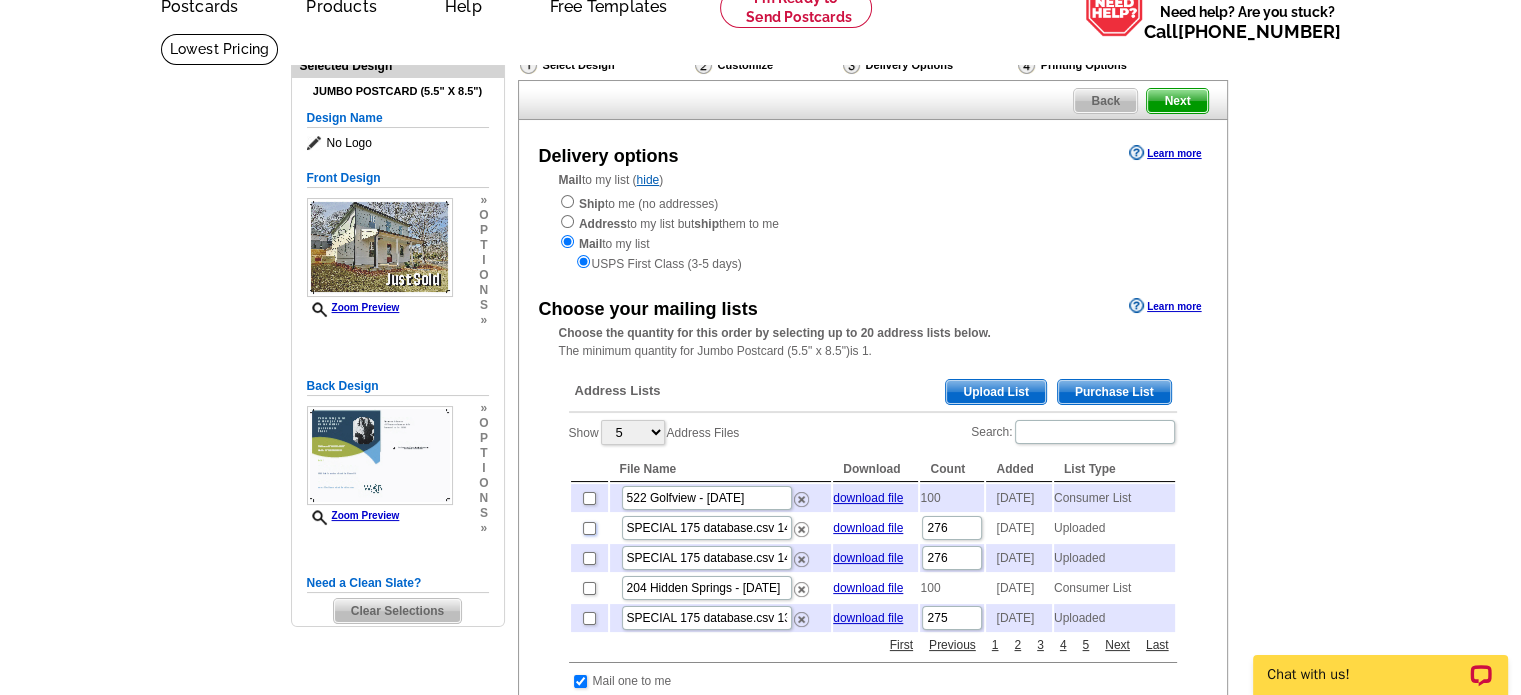 click at bounding box center (589, 528) 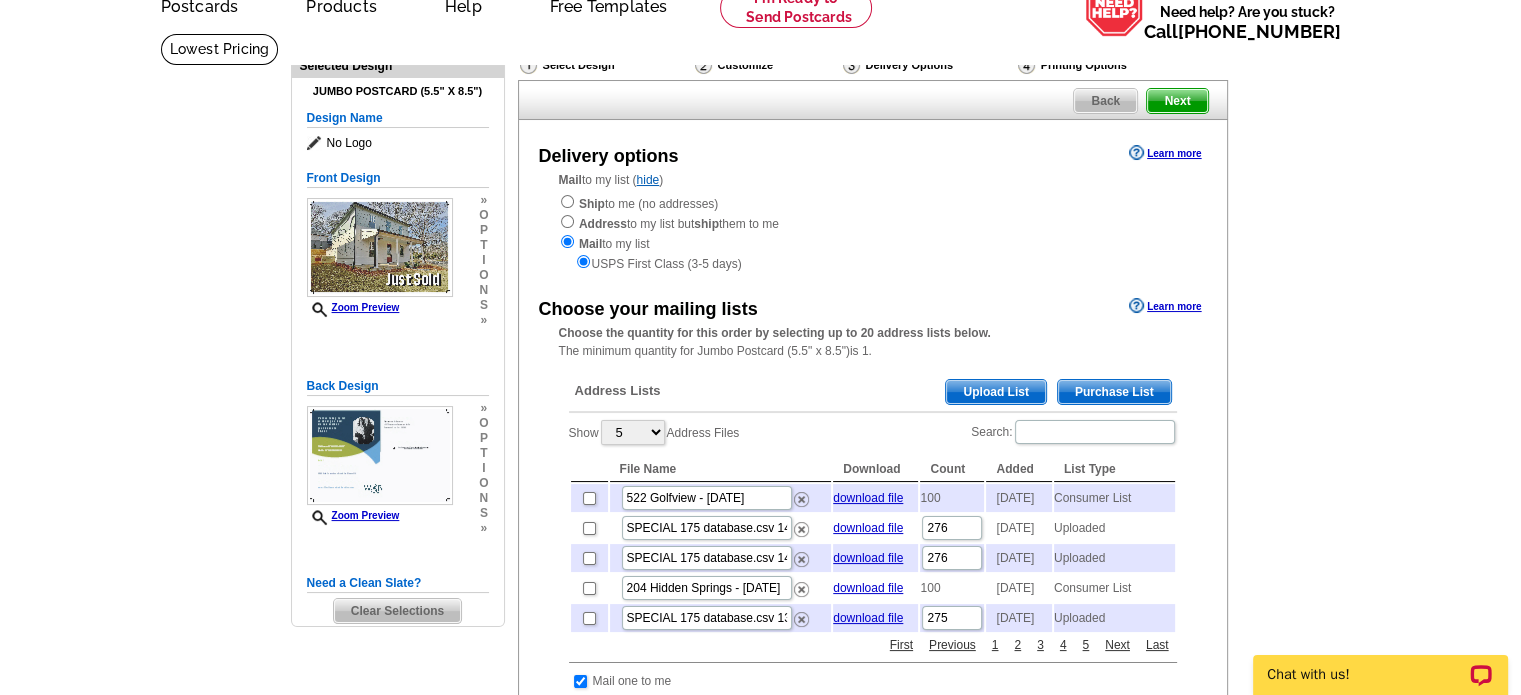 checkbox on "true" 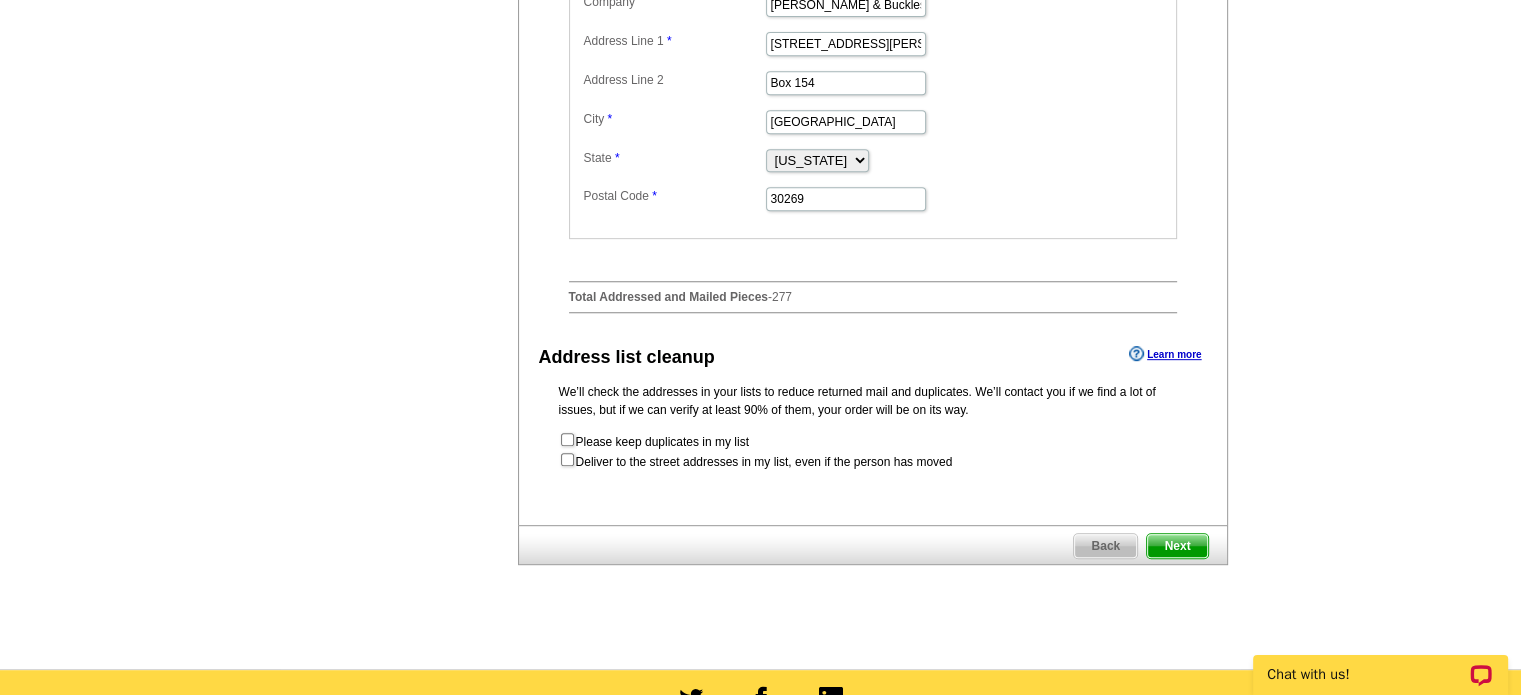 scroll, scrollTop: 900, scrollLeft: 0, axis: vertical 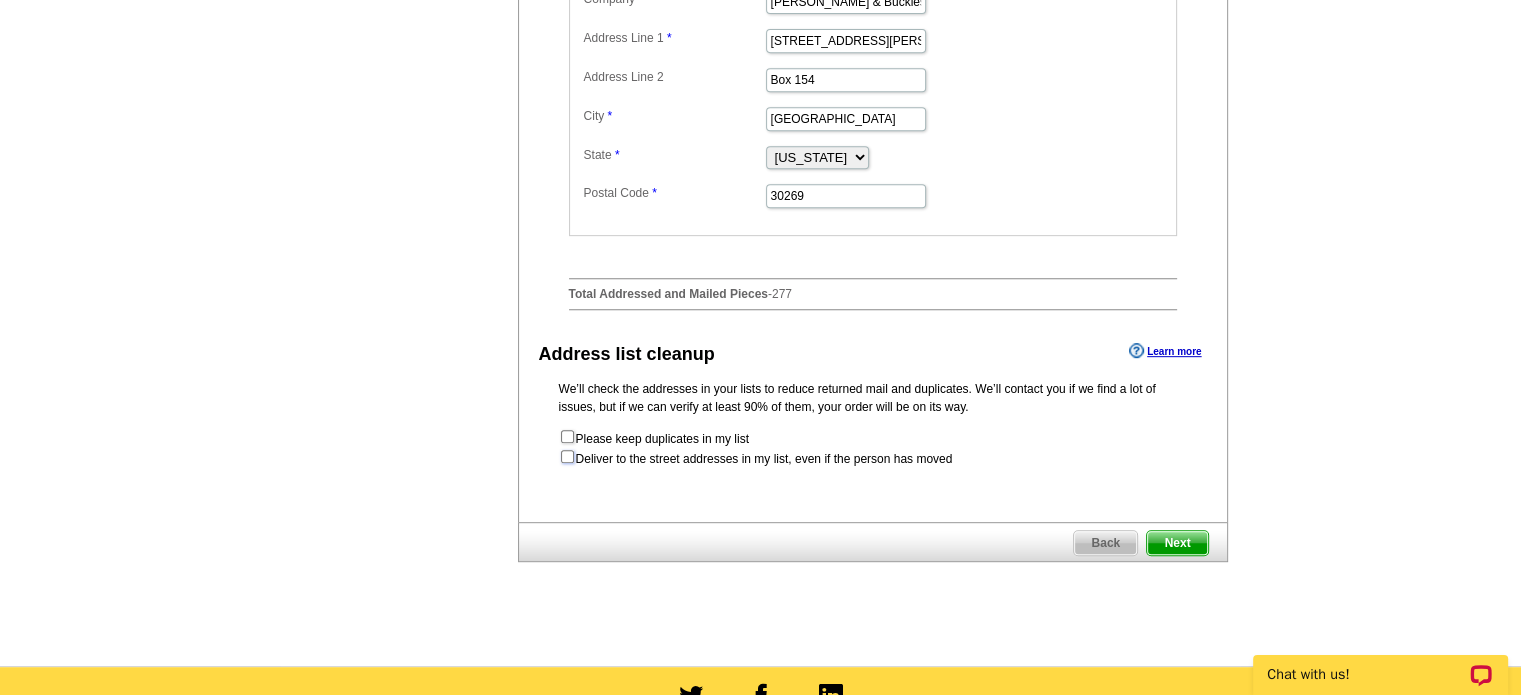 click at bounding box center [567, 456] 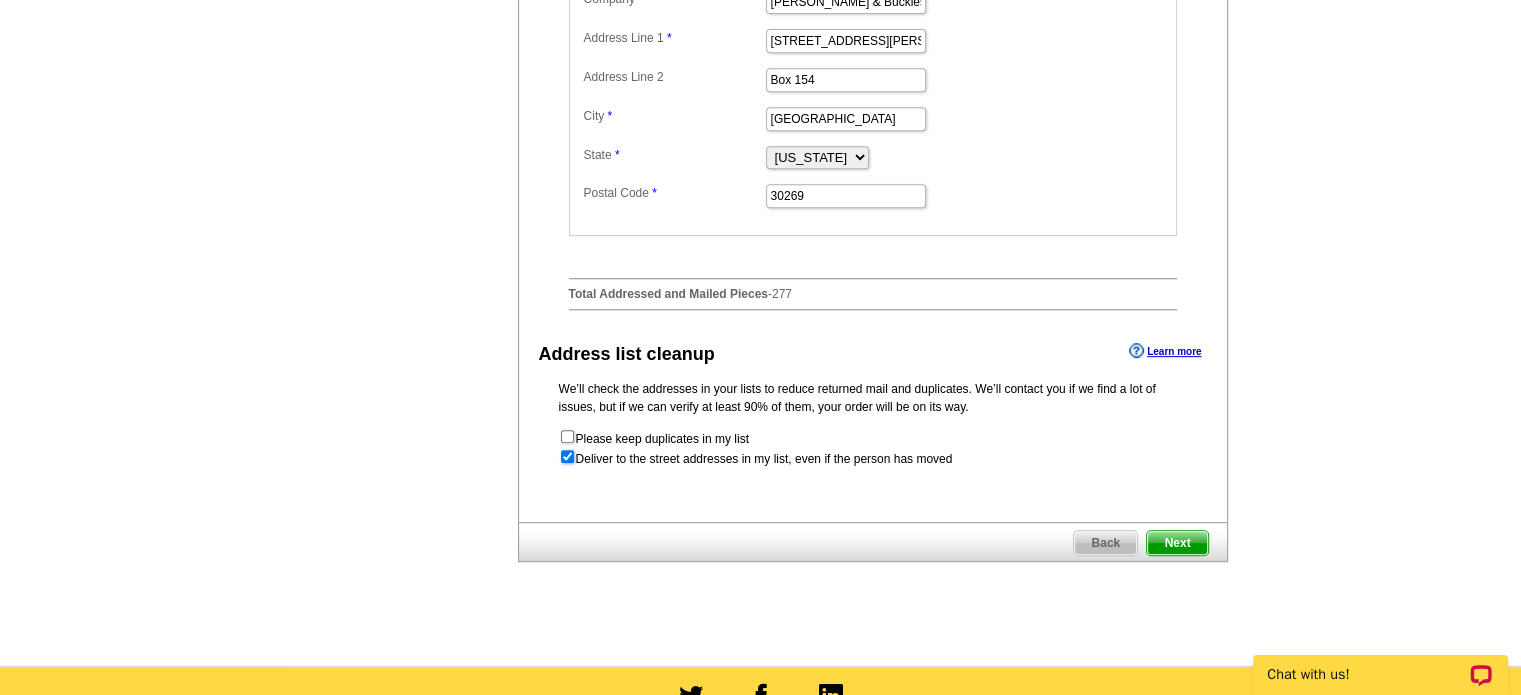 radio on "true" 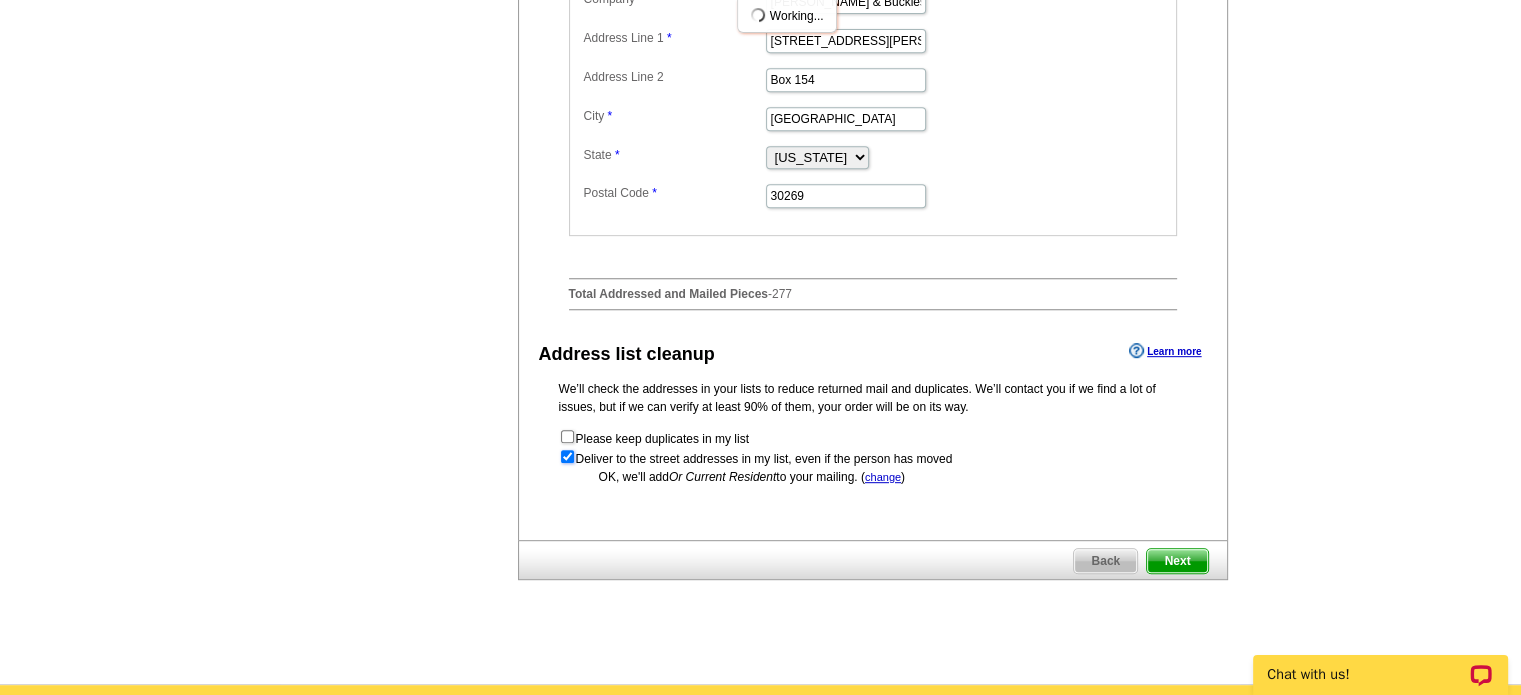 scroll, scrollTop: 0, scrollLeft: 0, axis: both 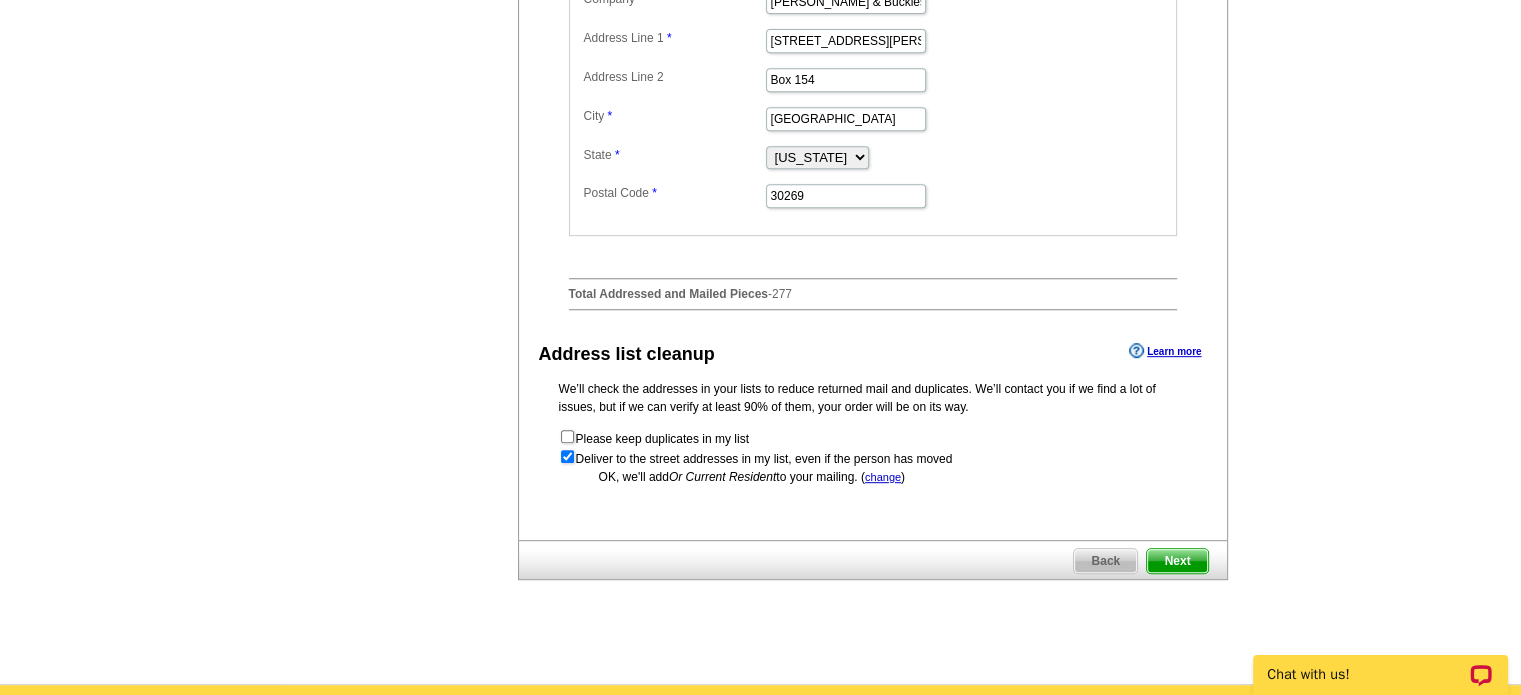 click on "Next" at bounding box center [1177, 561] 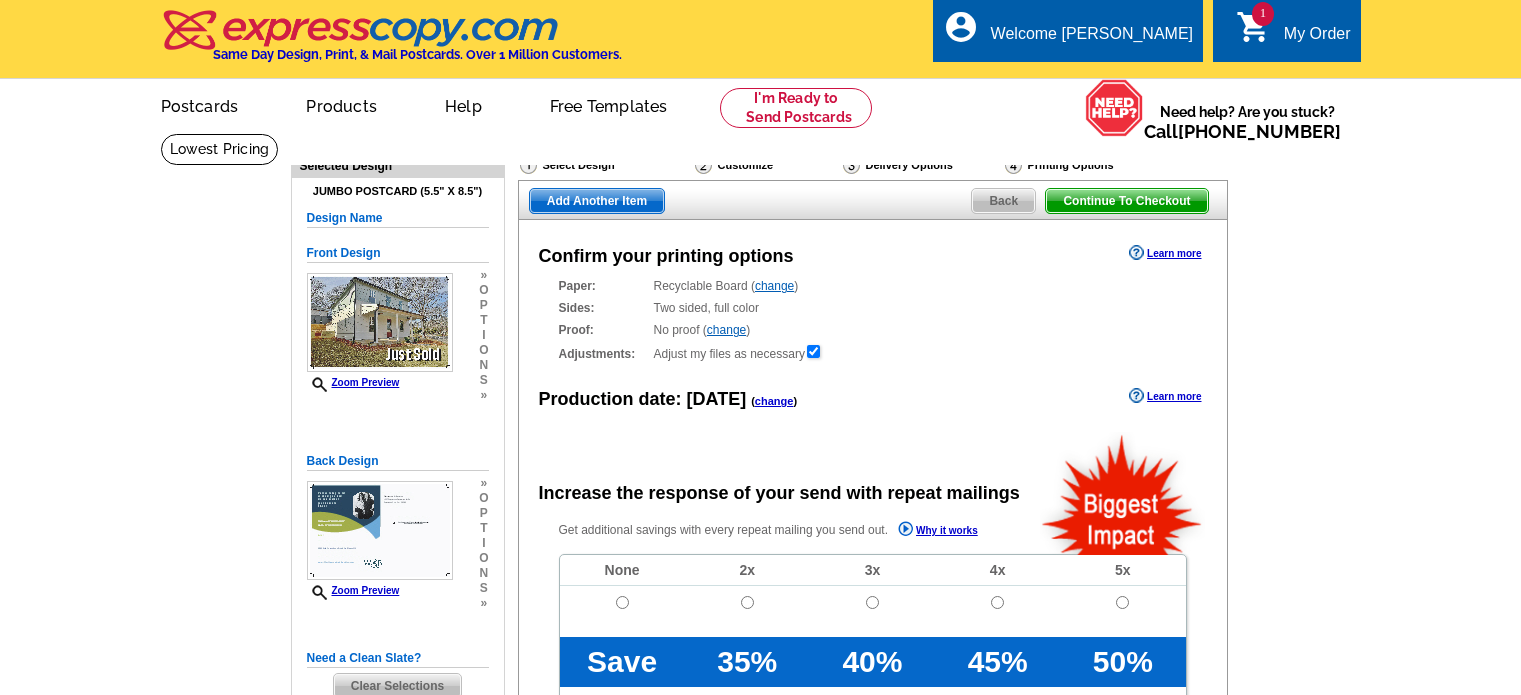 scroll, scrollTop: 0, scrollLeft: 0, axis: both 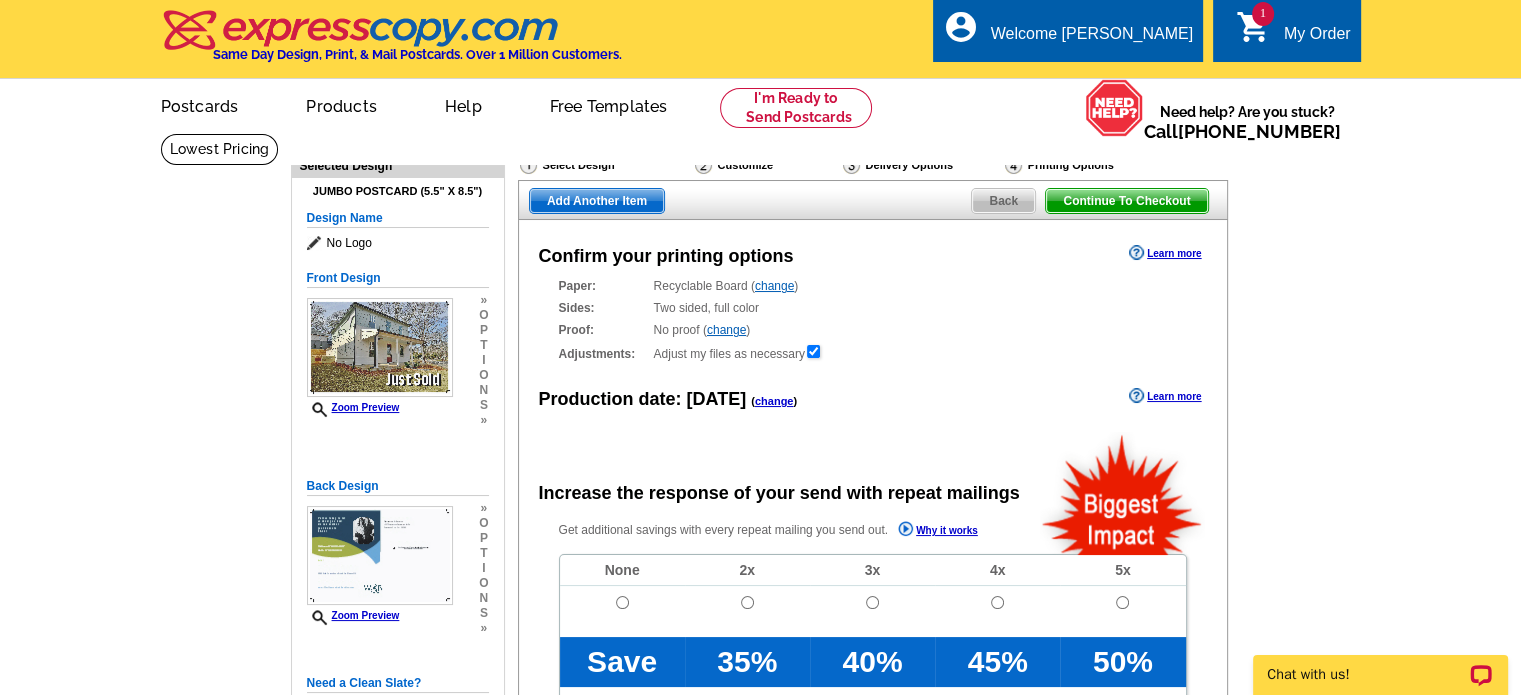 radio on "false" 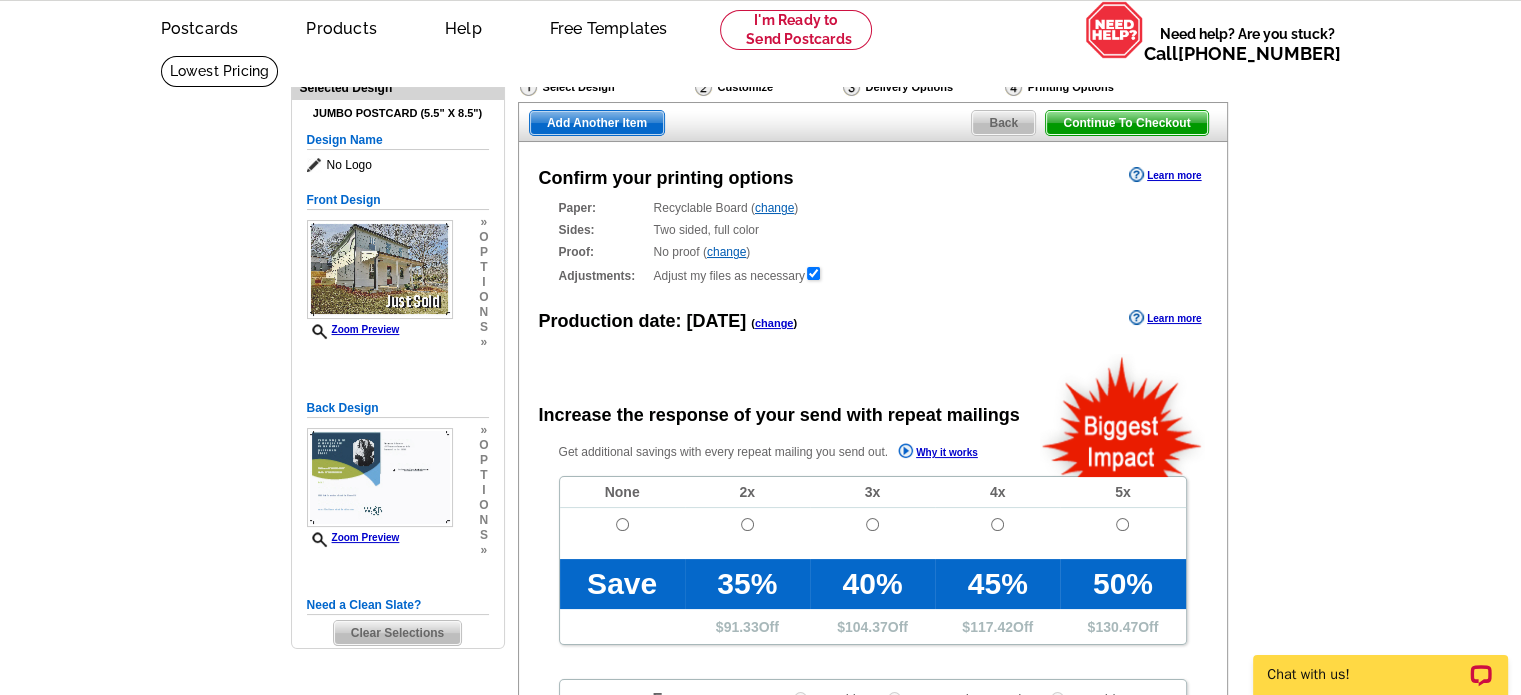 scroll, scrollTop: 200, scrollLeft: 0, axis: vertical 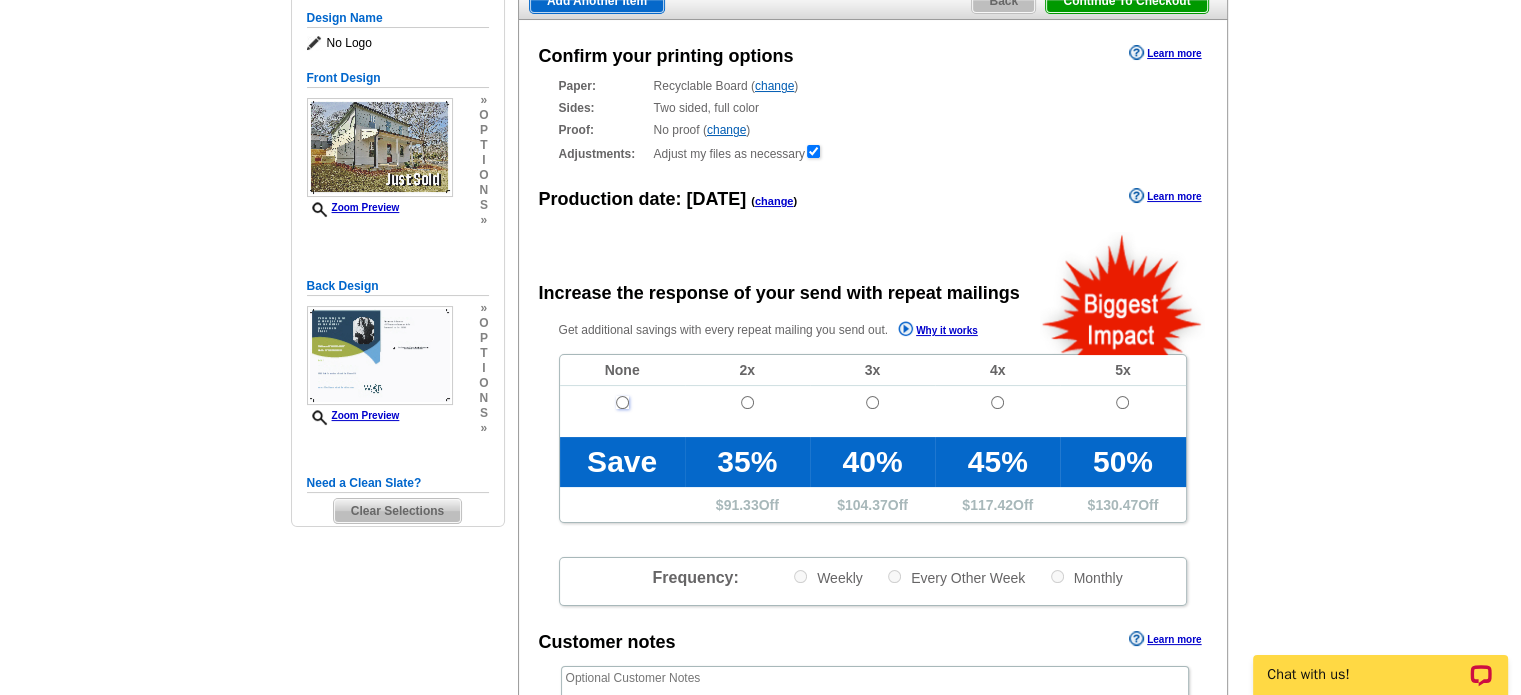 click at bounding box center (622, 402) 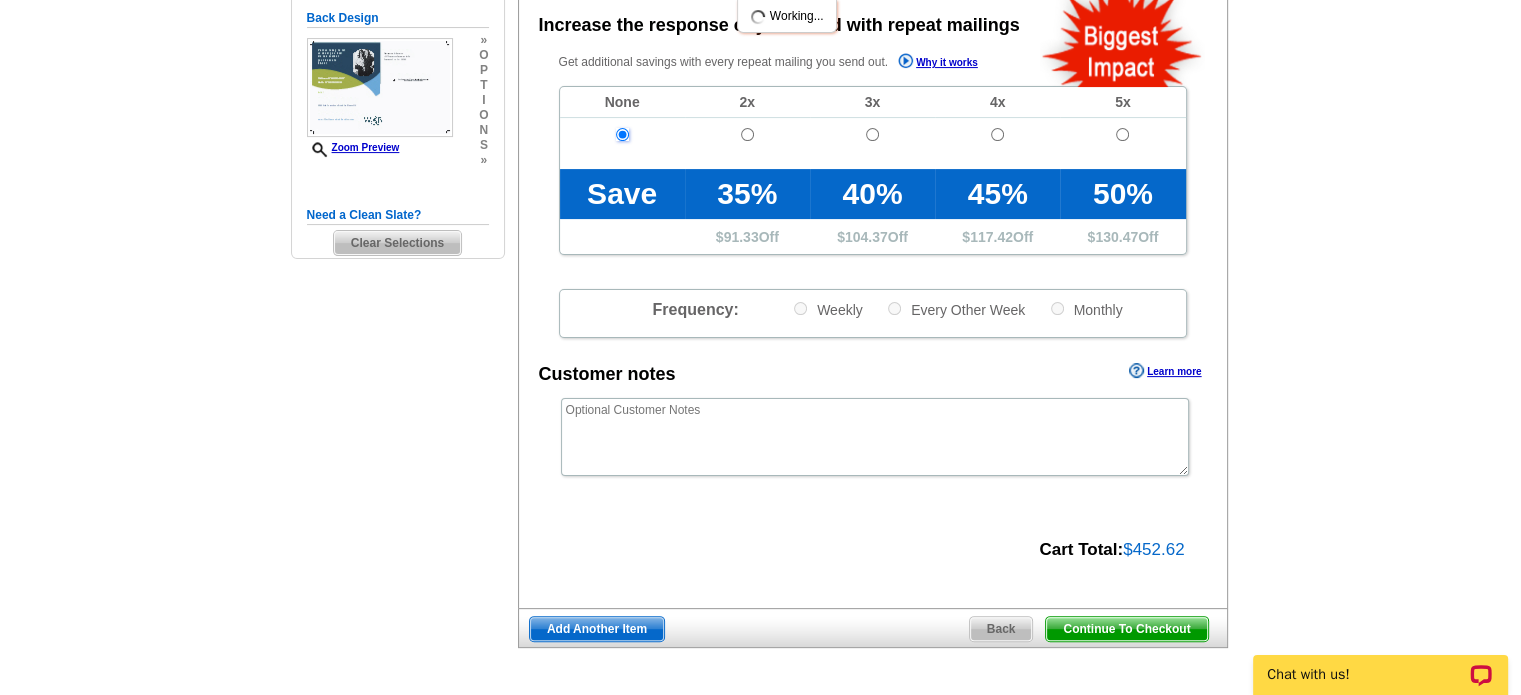 scroll, scrollTop: 500, scrollLeft: 0, axis: vertical 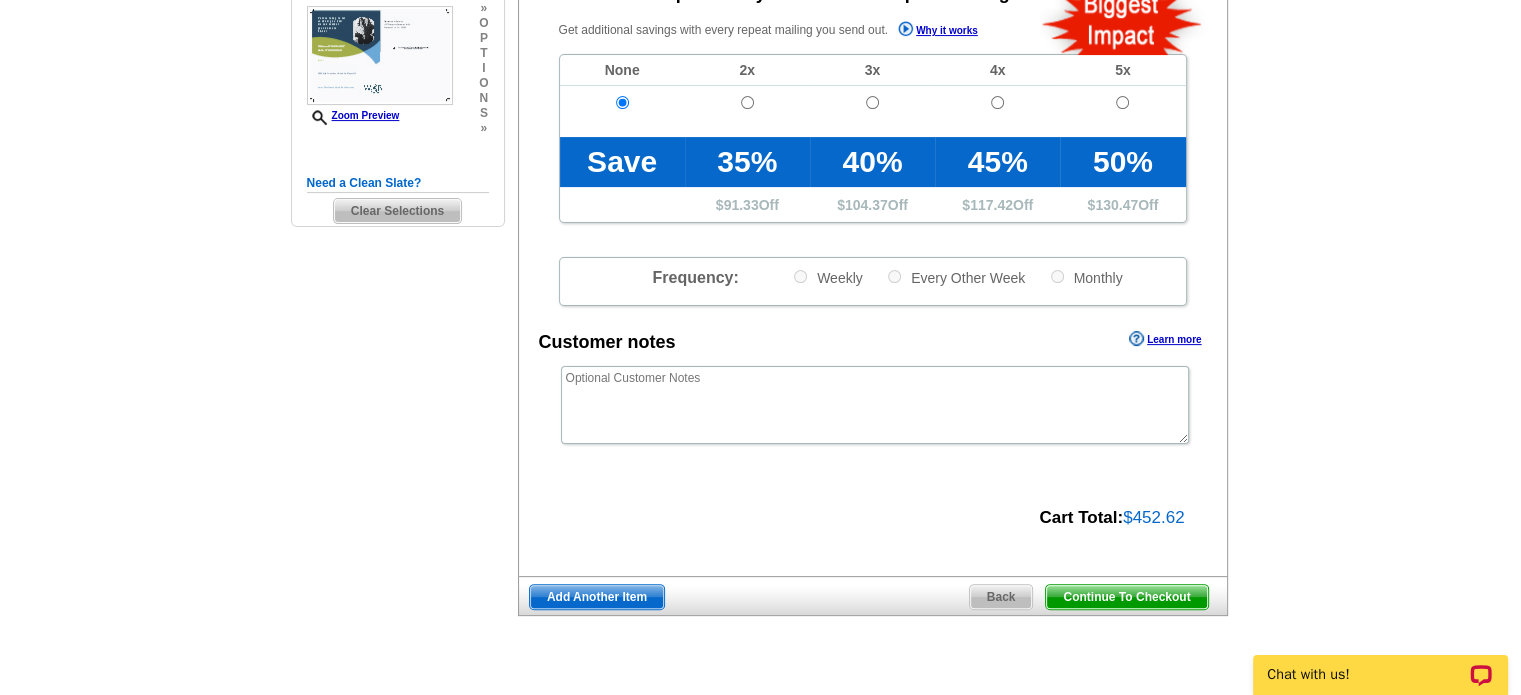 click on "Continue To Checkout" at bounding box center [1126, 597] 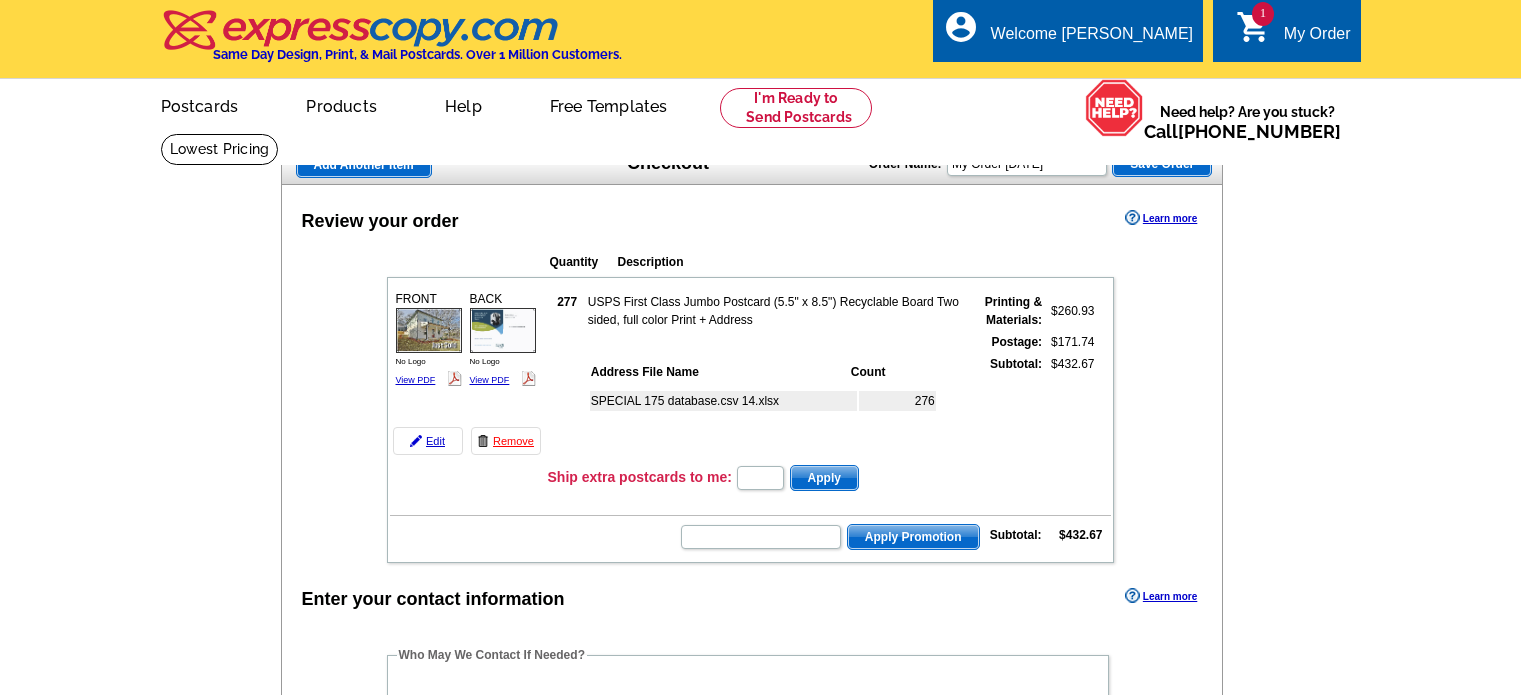 scroll, scrollTop: 0, scrollLeft: 0, axis: both 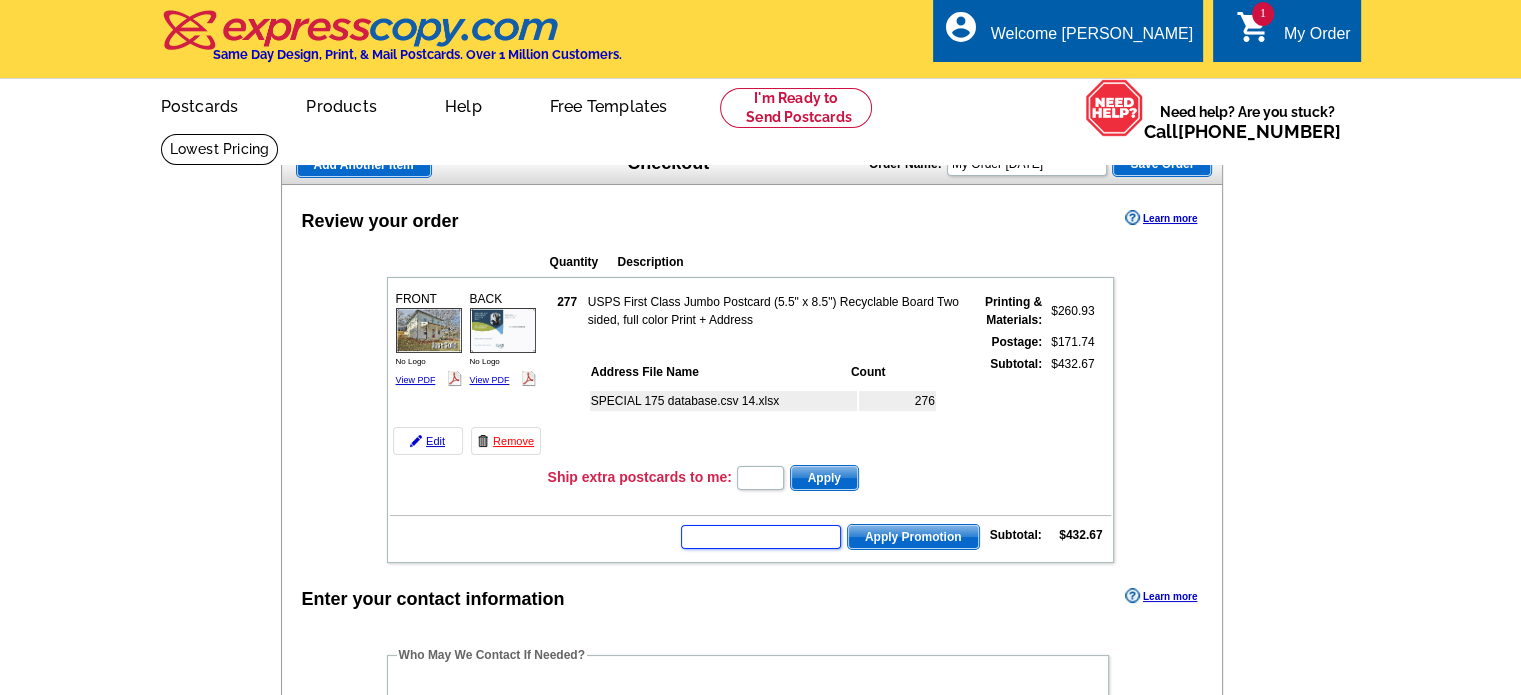 click at bounding box center [761, 537] 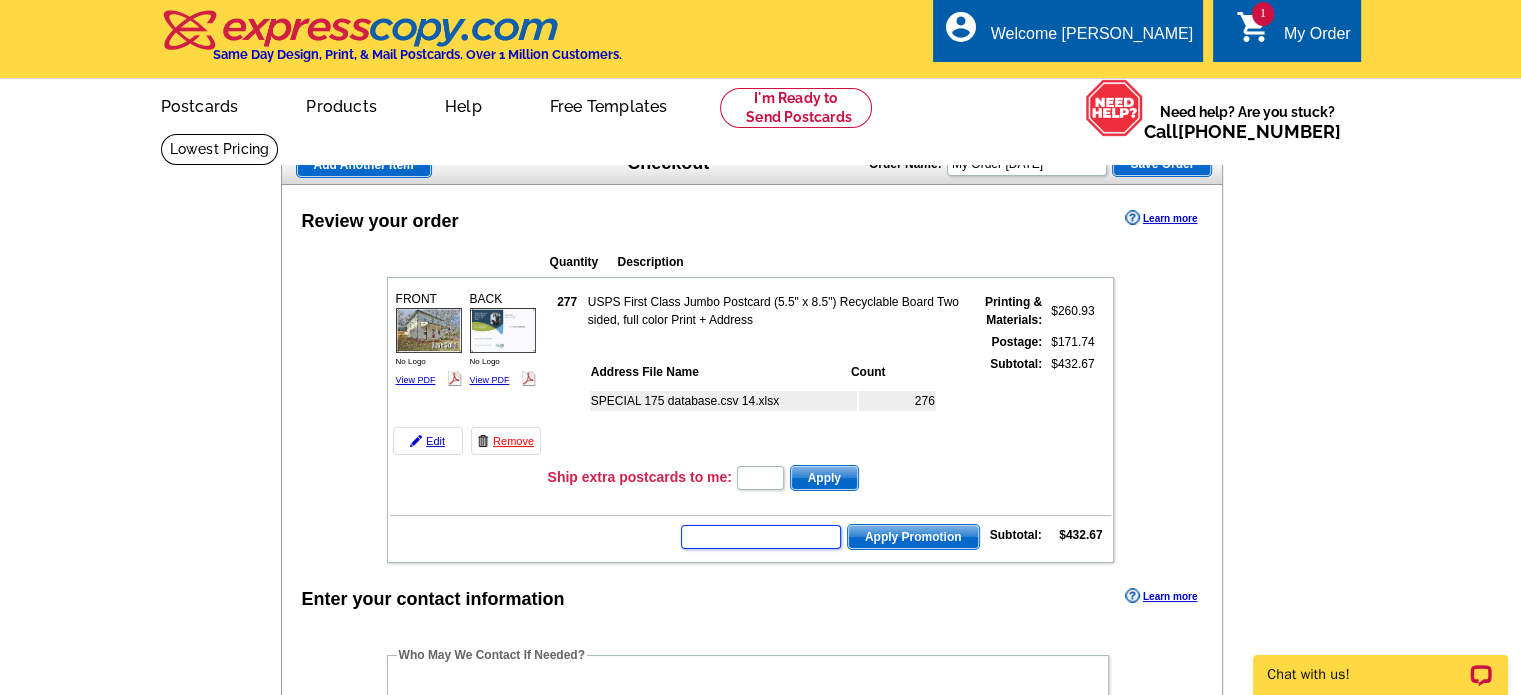 scroll, scrollTop: 0, scrollLeft: 0, axis: both 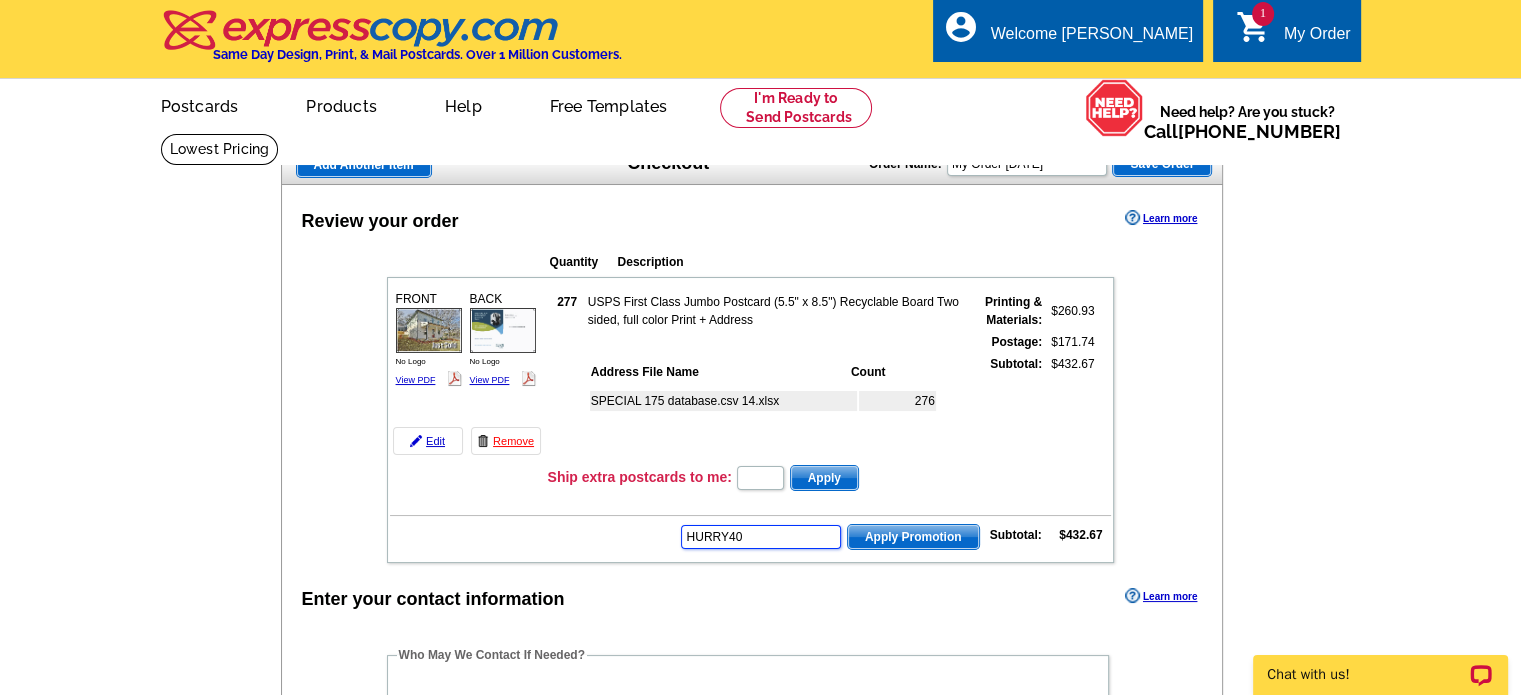 type on "HURRY40" 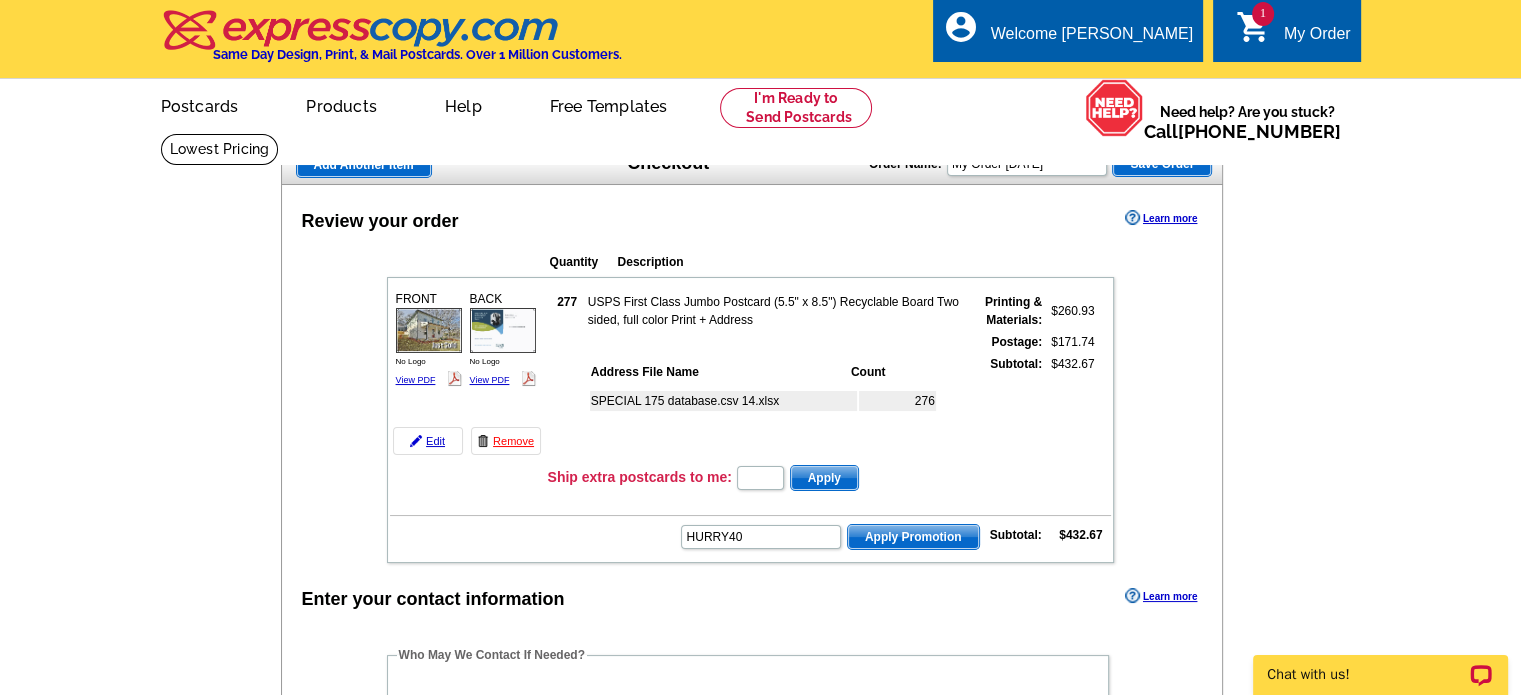 click on "Apply Promotion" at bounding box center [913, 537] 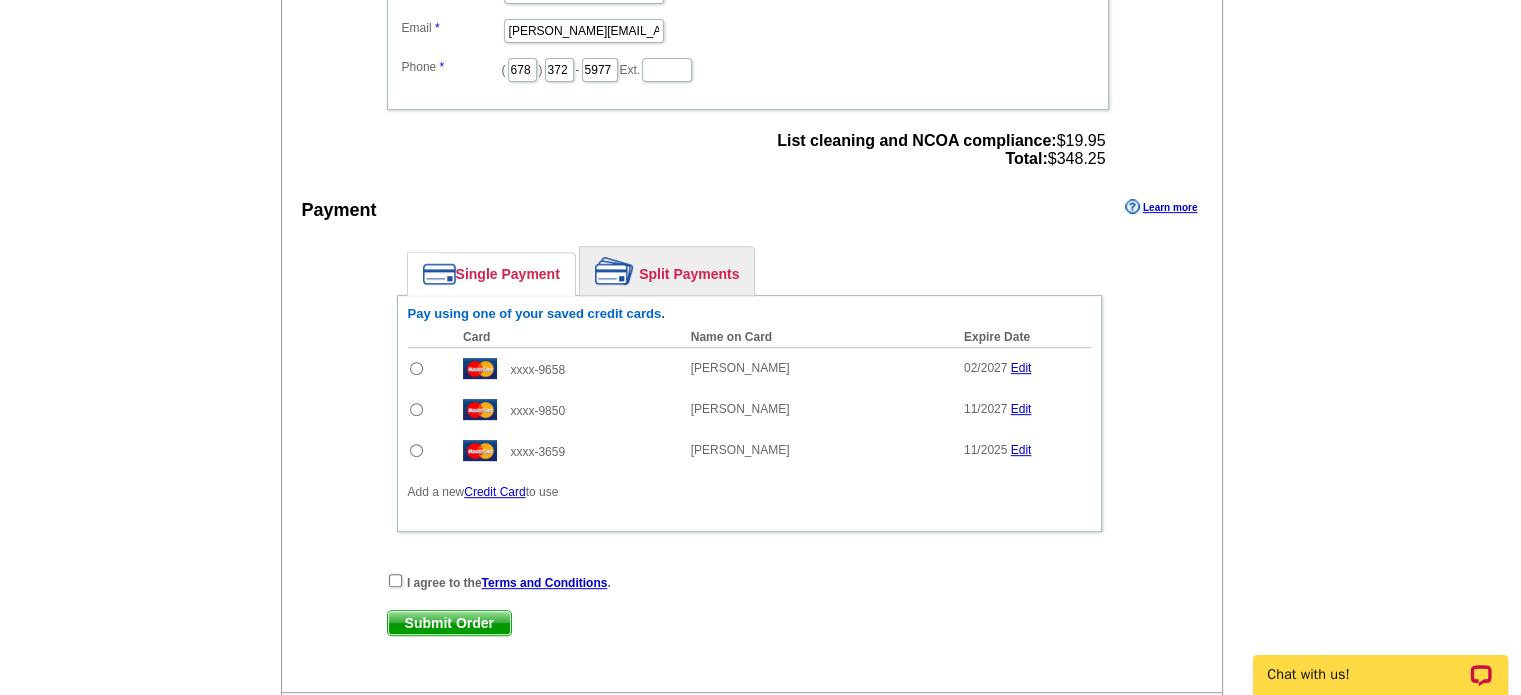 scroll, scrollTop: 800, scrollLeft: 0, axis: vertical 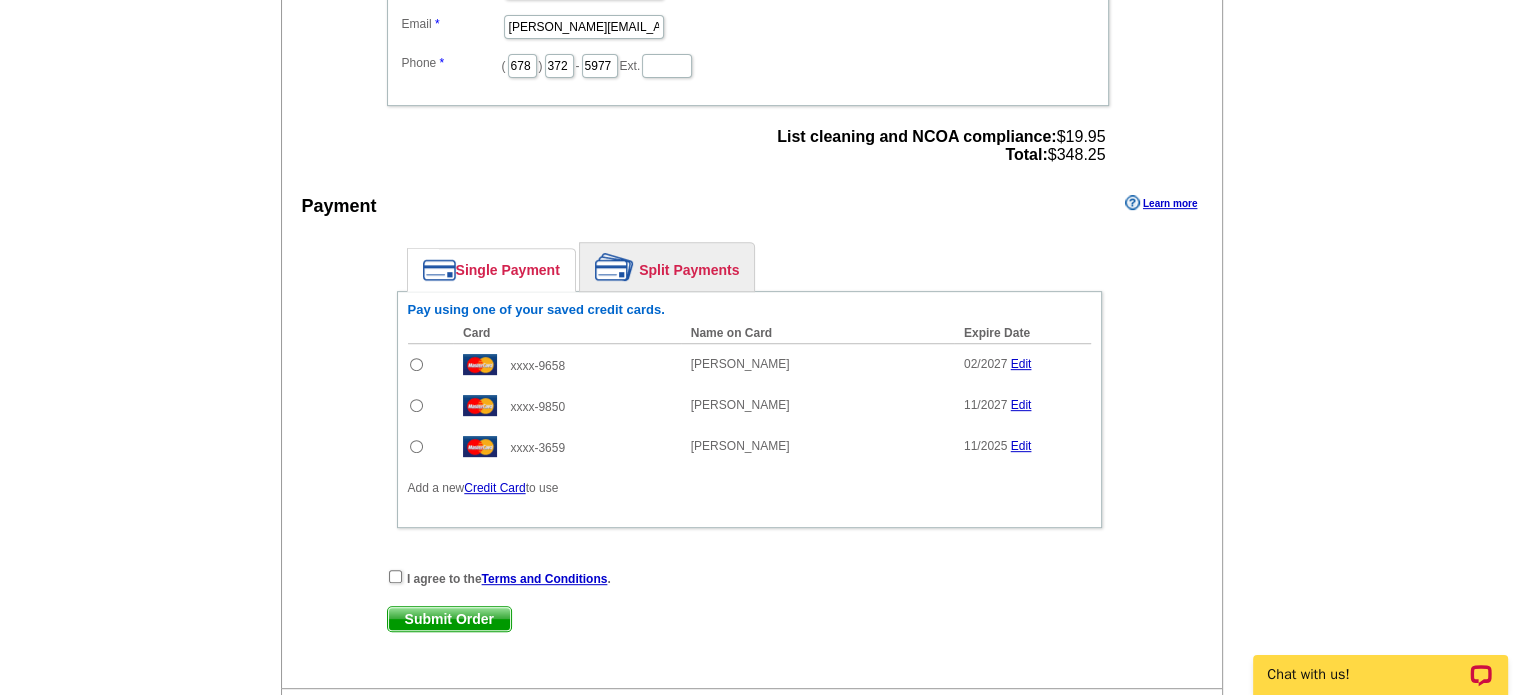 click at bounding box center (416, 364) 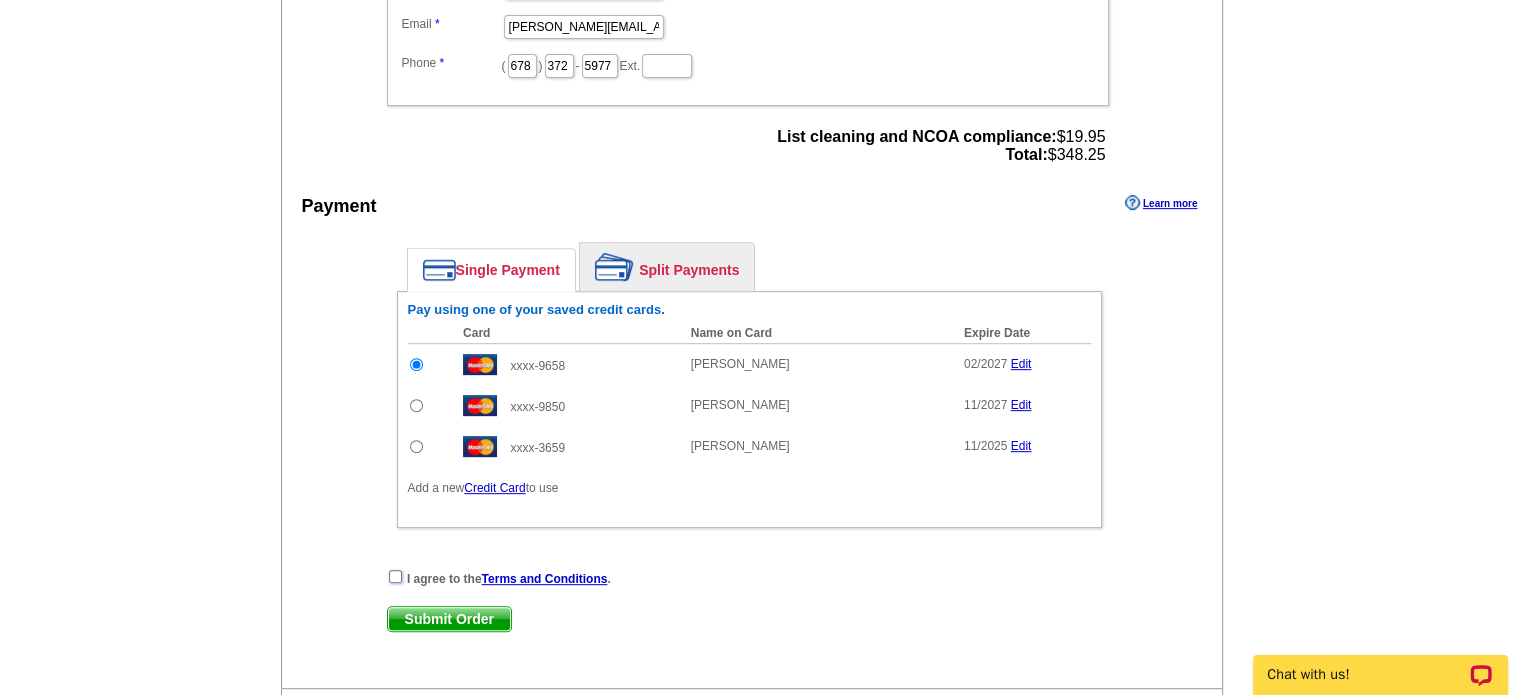 click at bounding box center [395, 576] 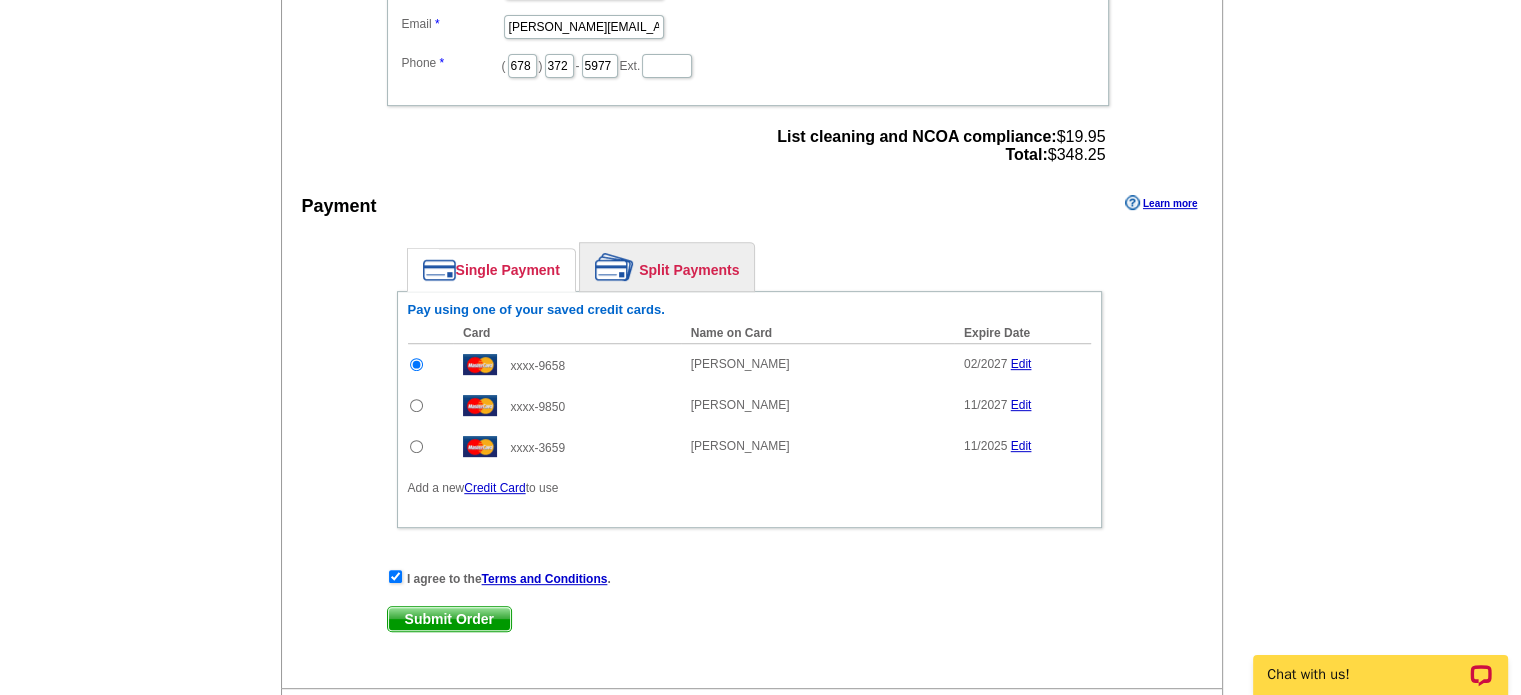 click on "Submit Order" at bounding box center [449, 619] 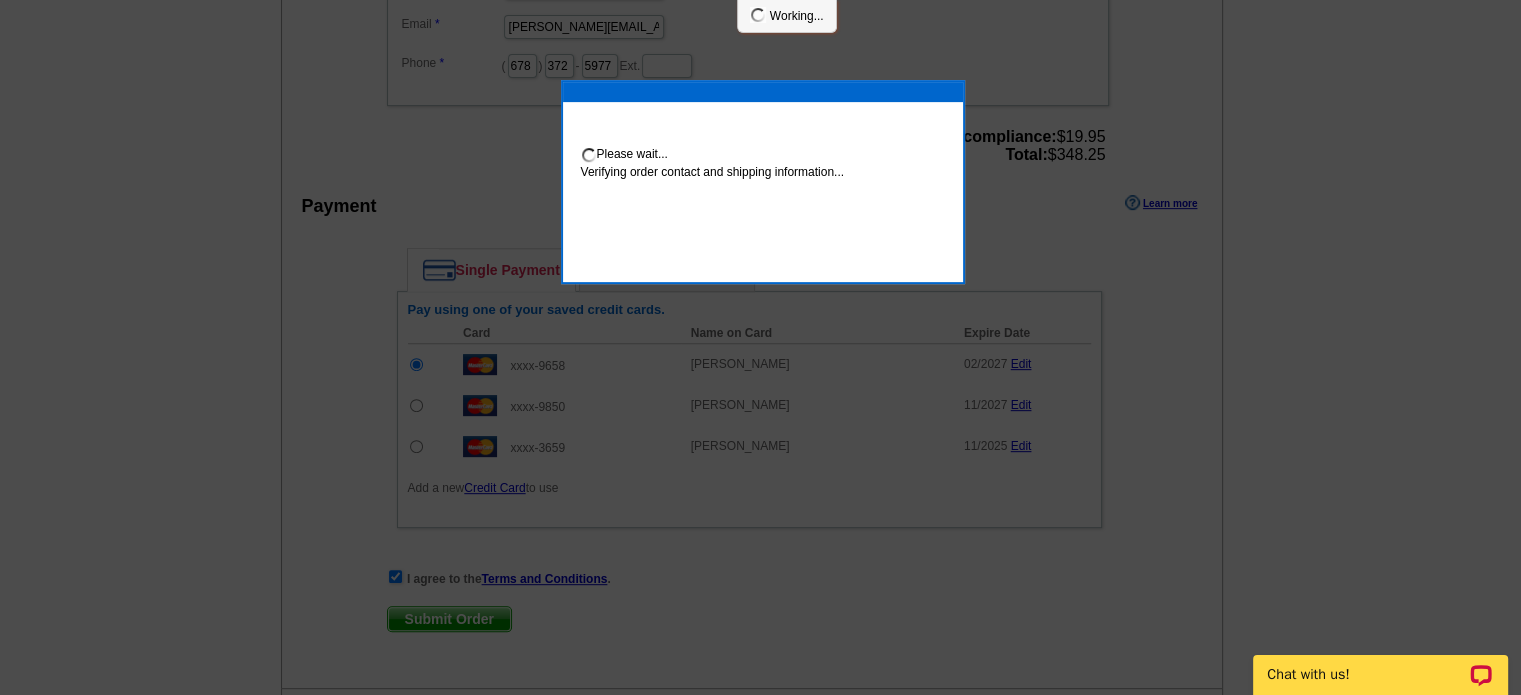 scroll, scrollTop: 792, scrollLeft: 0, axis: vertical 